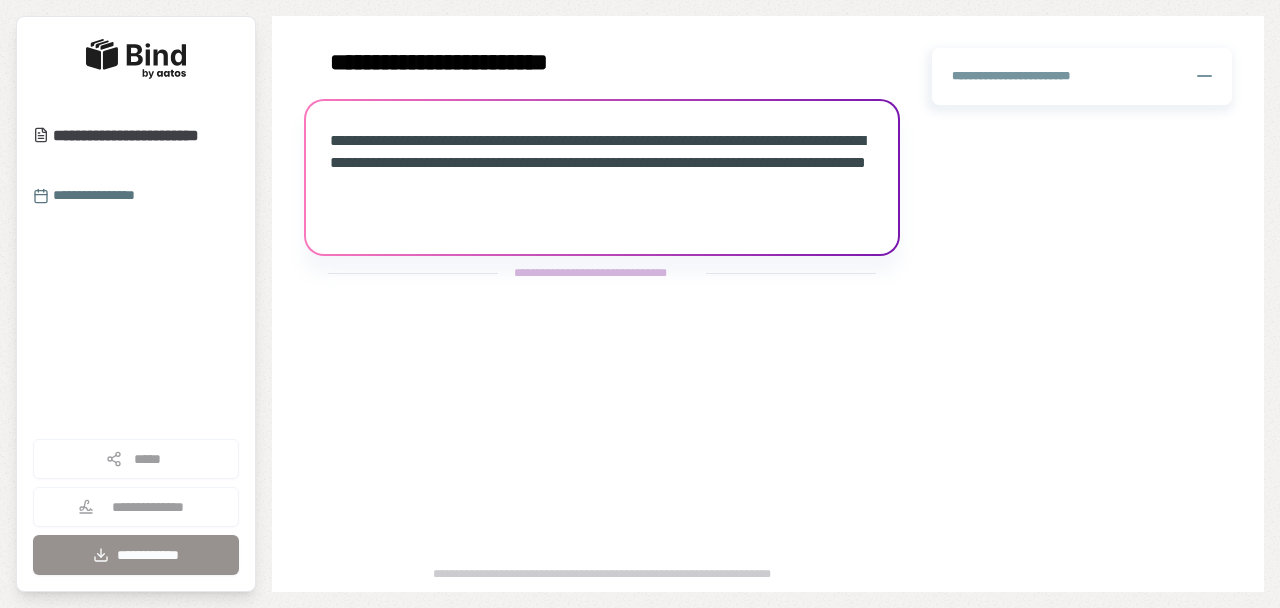 scroll, scrollTop: 0, scrollLeft: 0, axis: both 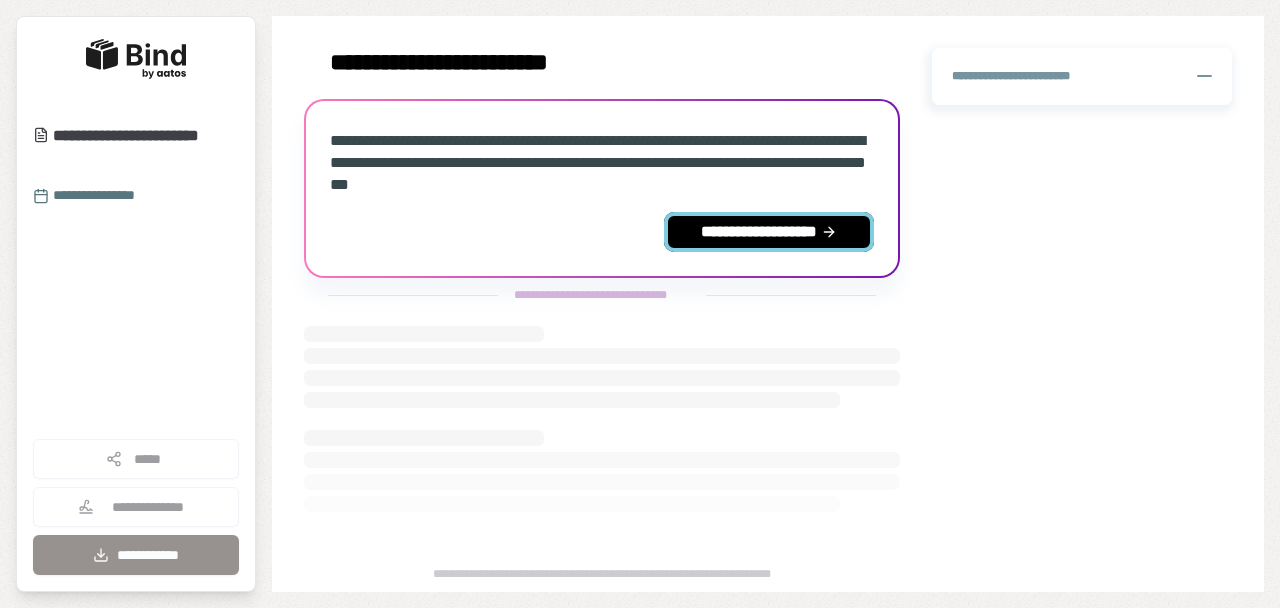 click on "**********" at bounding box center [769, 232] 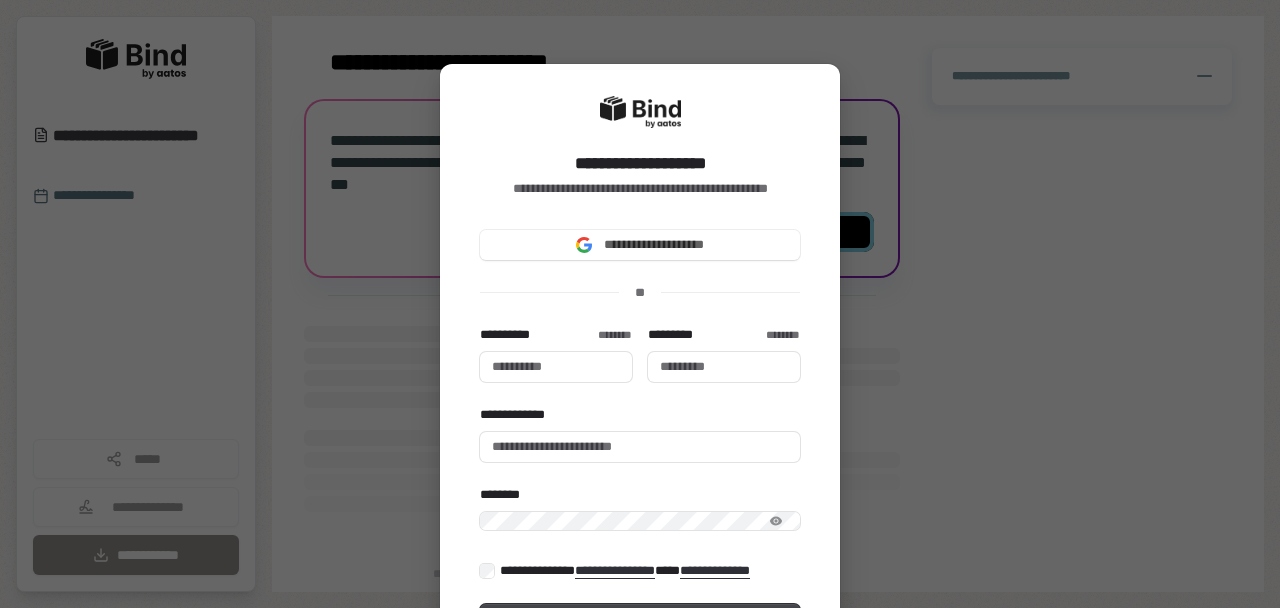 type 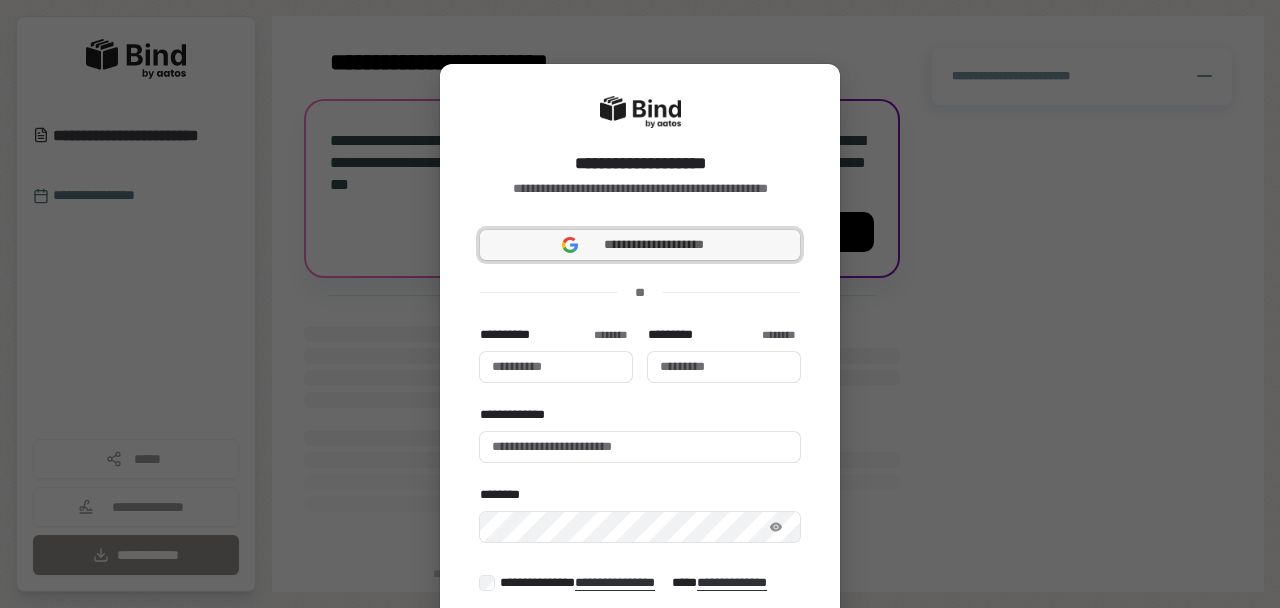 click on "**********" at bounding box center [654, 245] 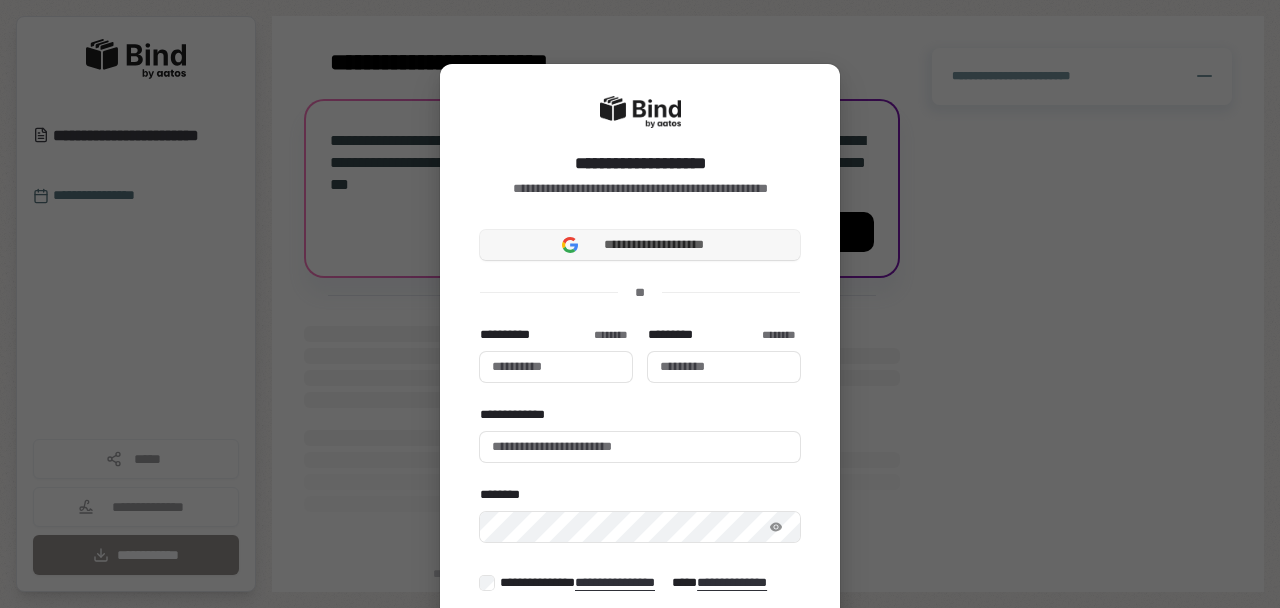 type 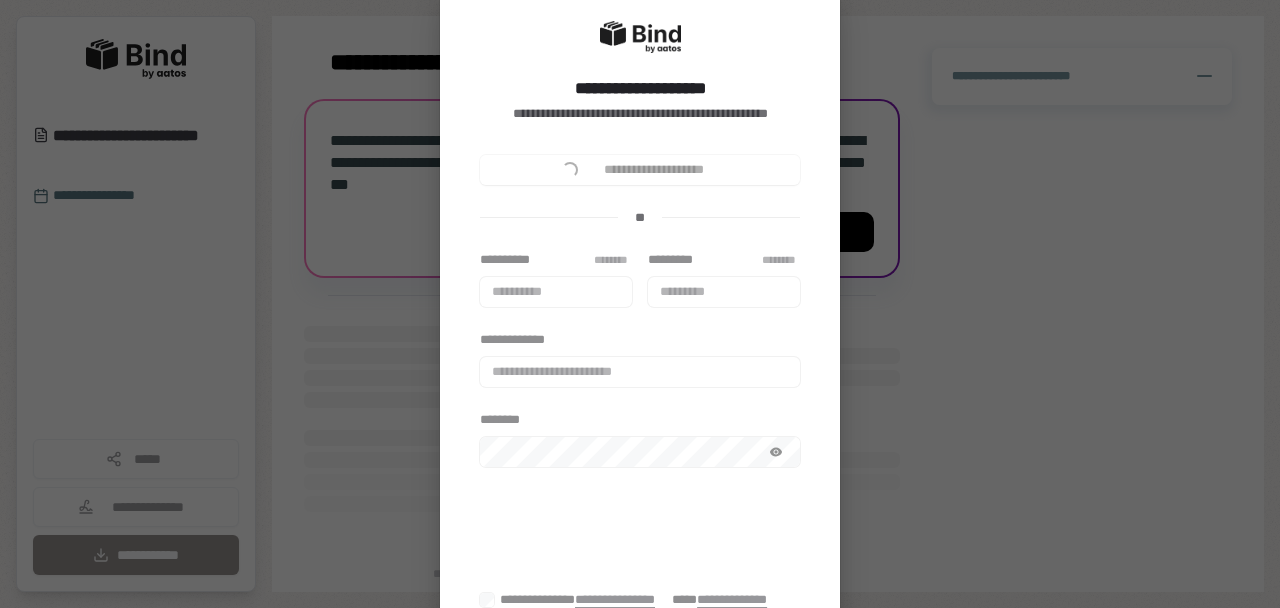 scroll, scrollTop: 81, scrollLeft: 0, axis: vertical 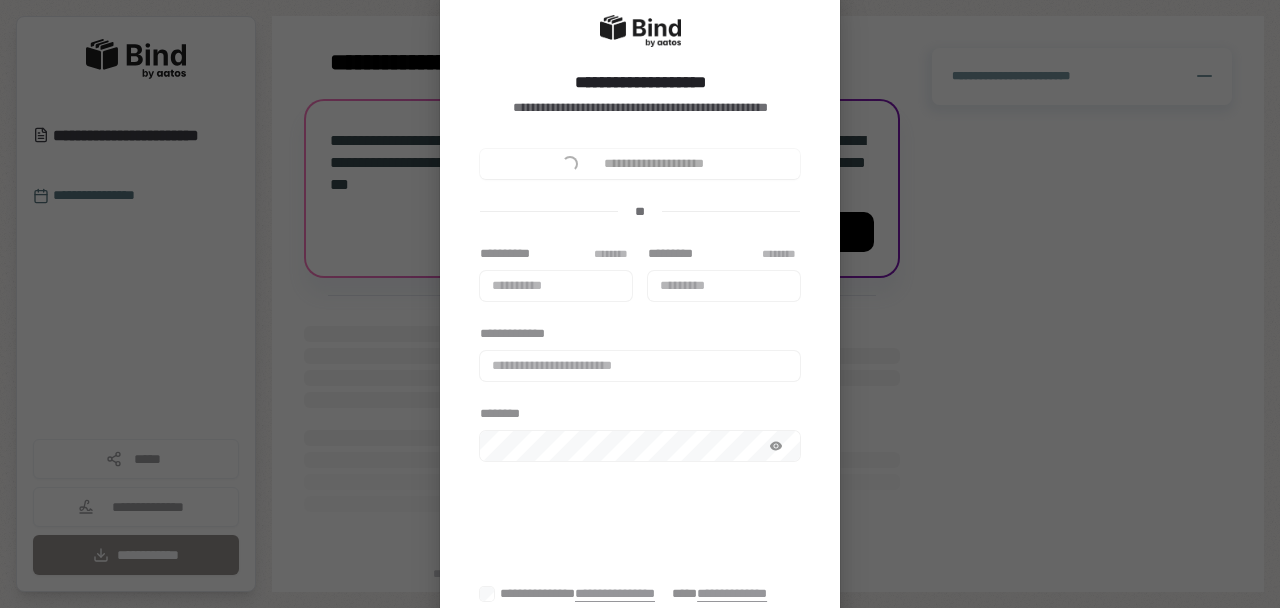 click on "**********" at bounding box center (556, 273) 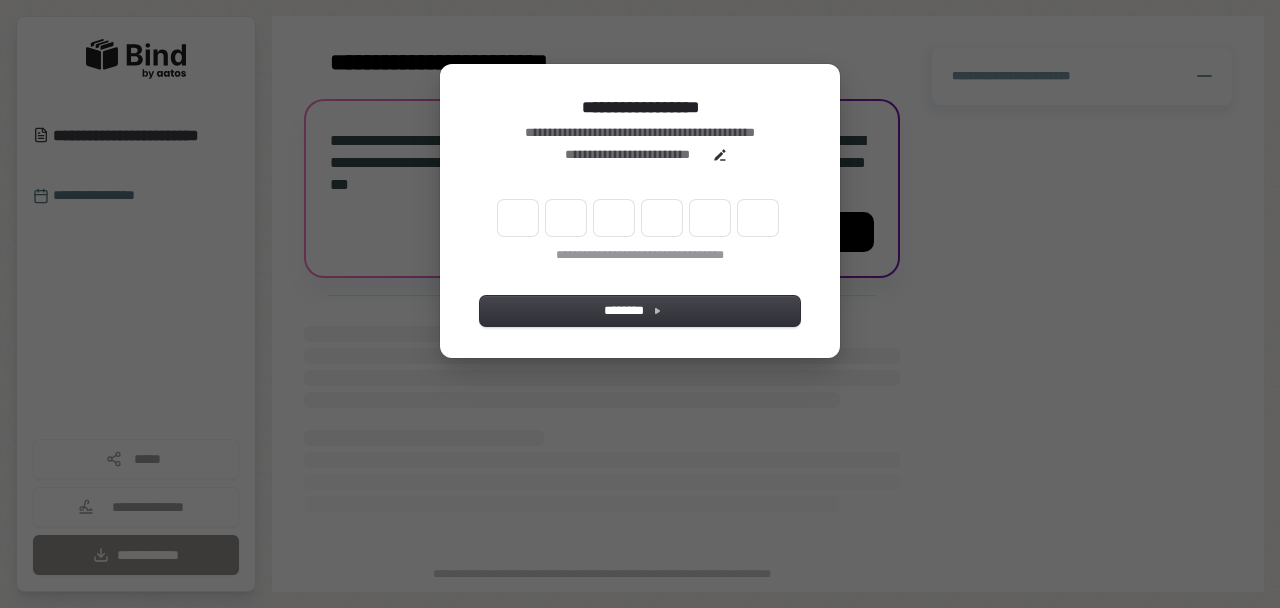 scroll, scrollTop: 0, scrollLeft: 0, axis: both 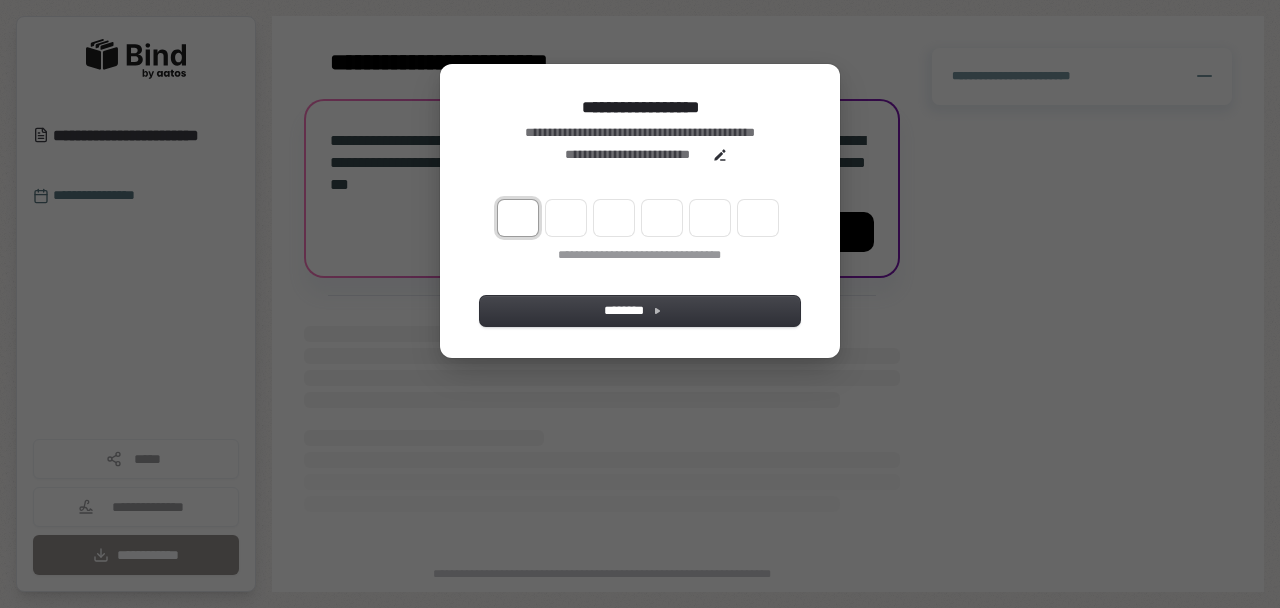 type on "*" 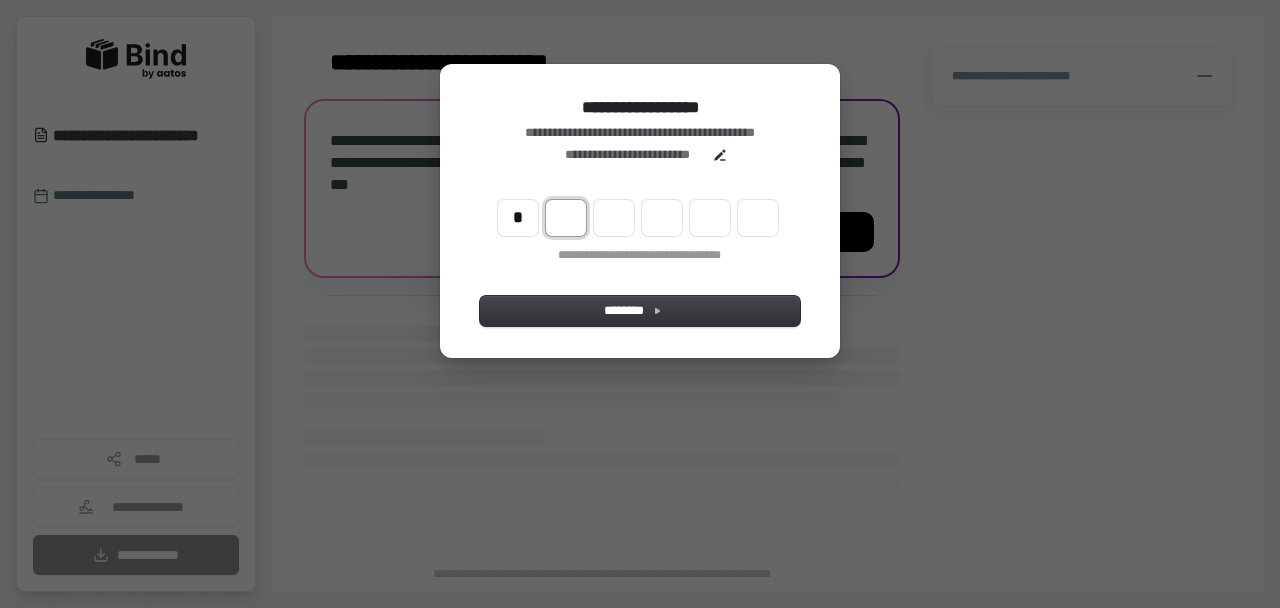 type on "*" 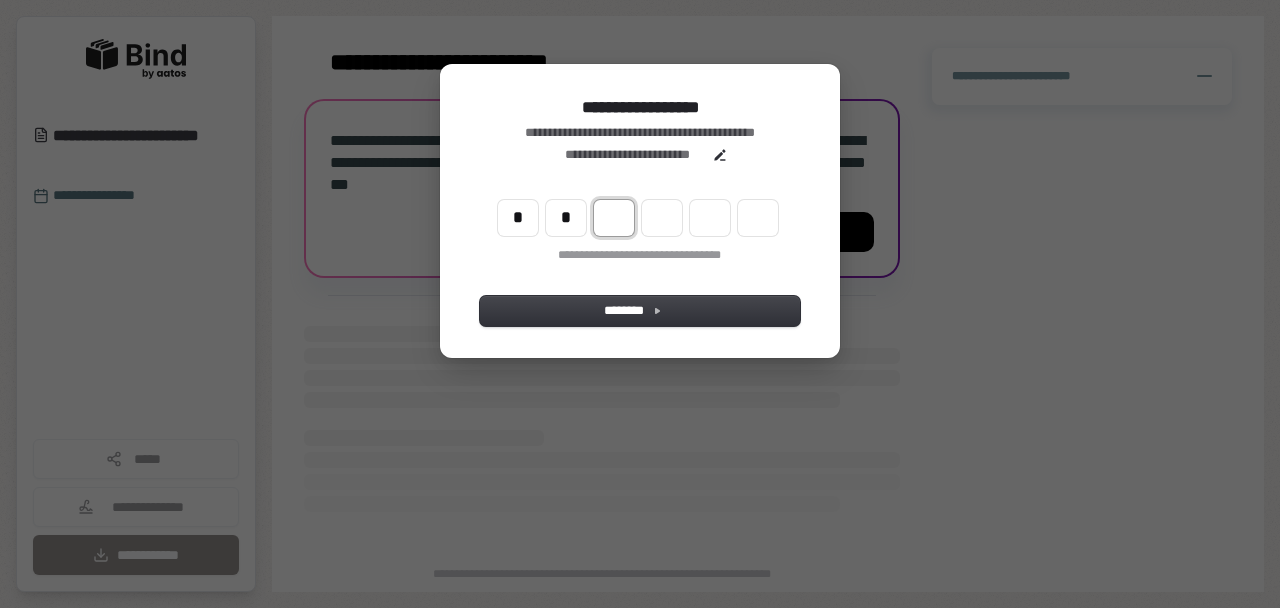 type on "**" 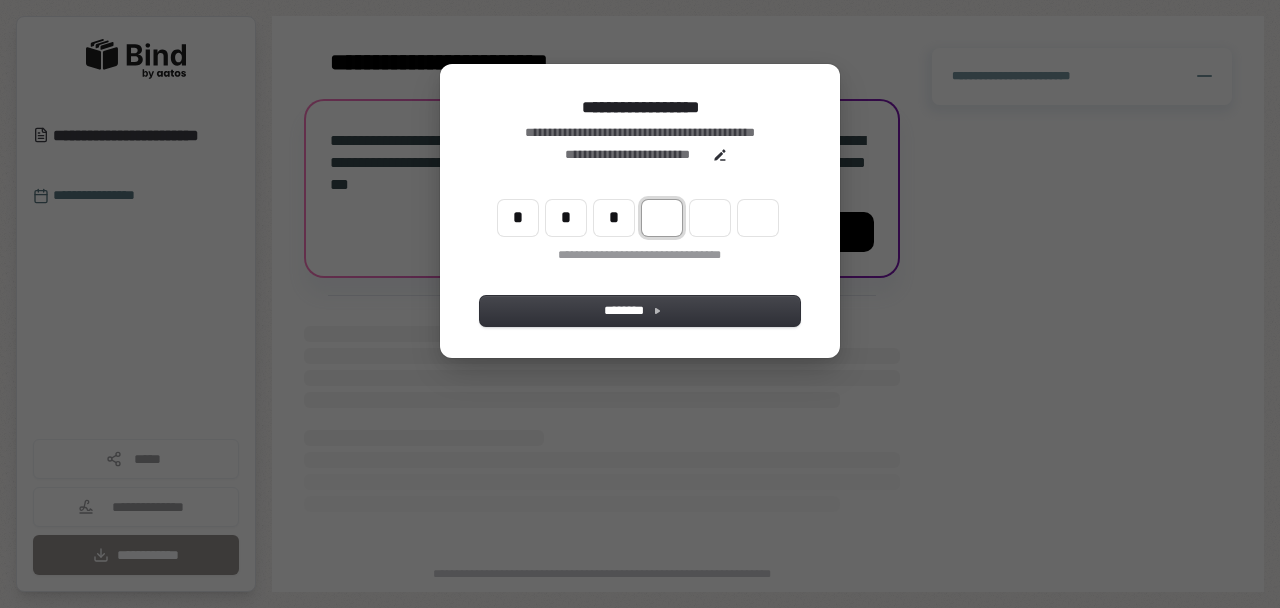 type on "***" 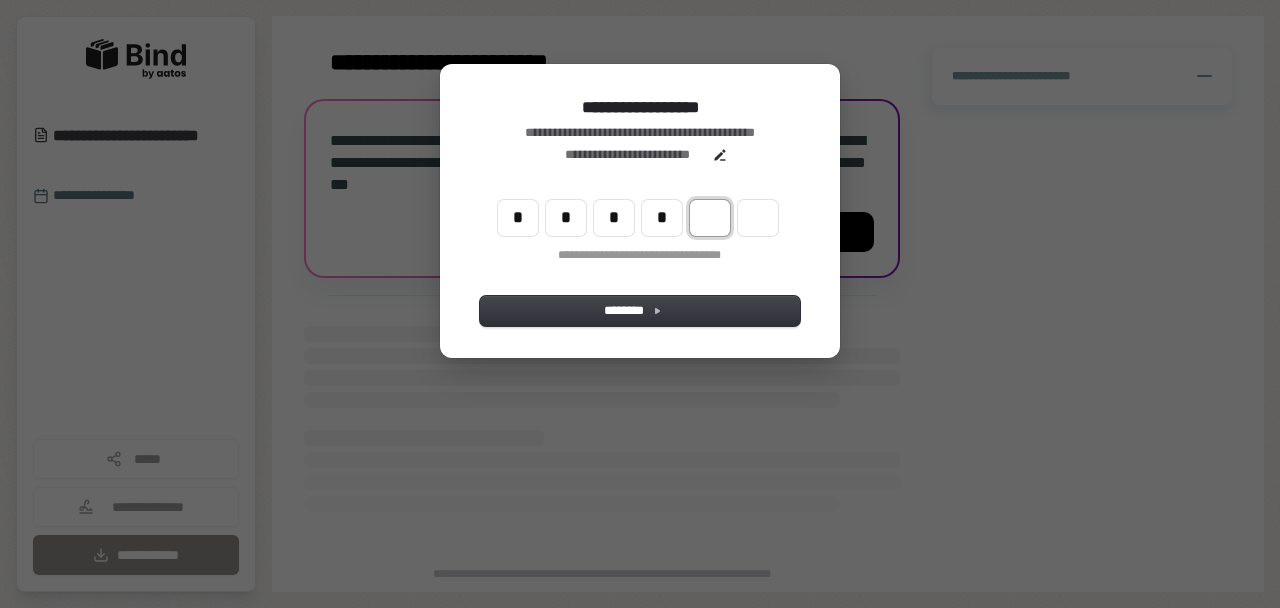 type on "****" 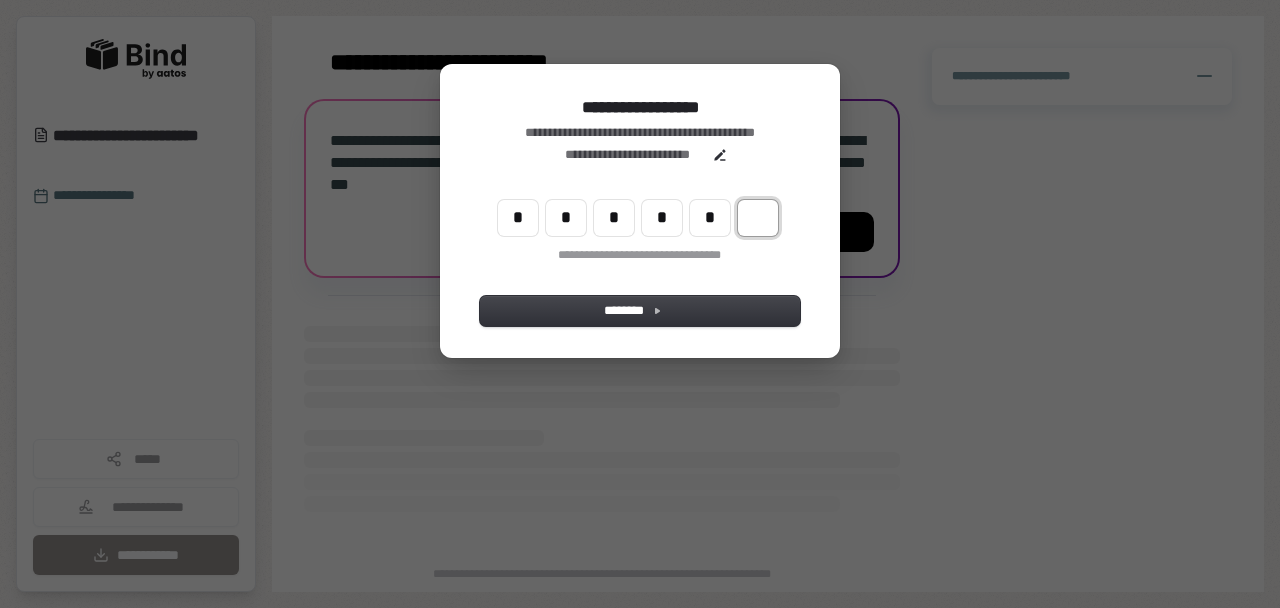 type on "******" 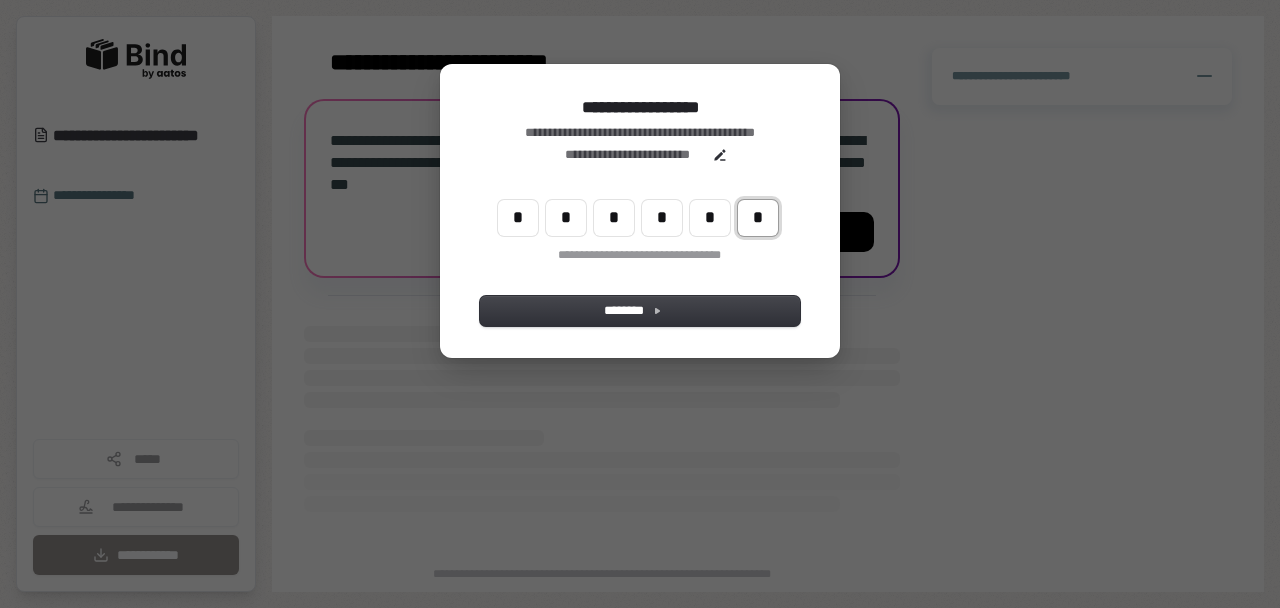 type on "*" 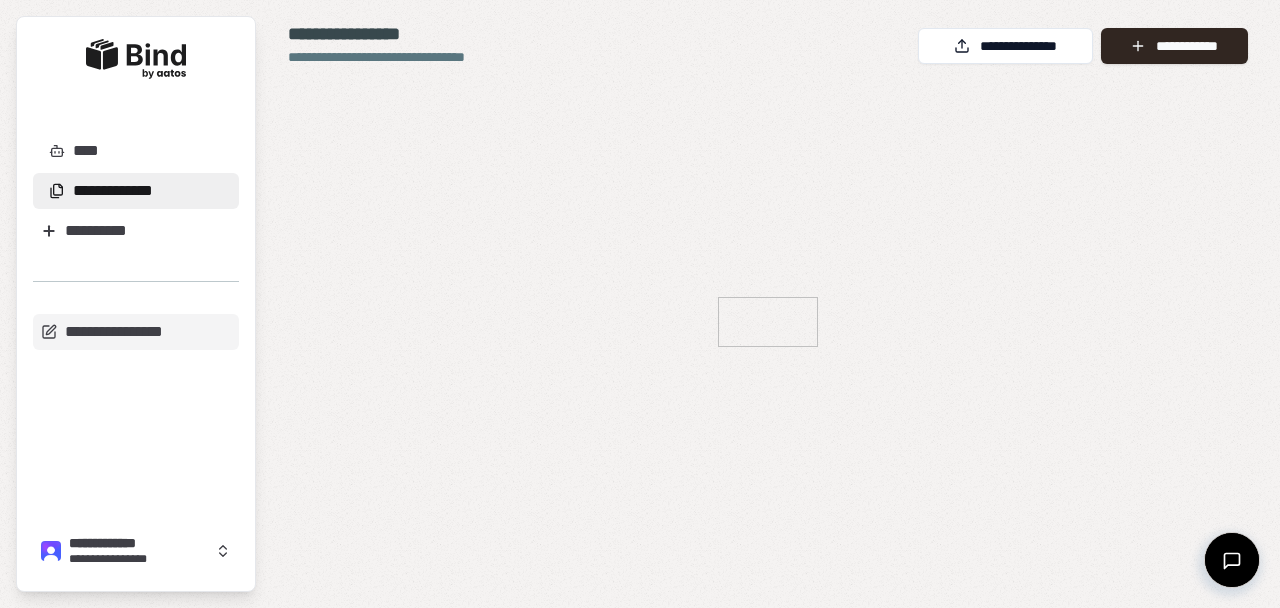 scroll, scrollTop: 0, scrollLeft: 0, axis: both 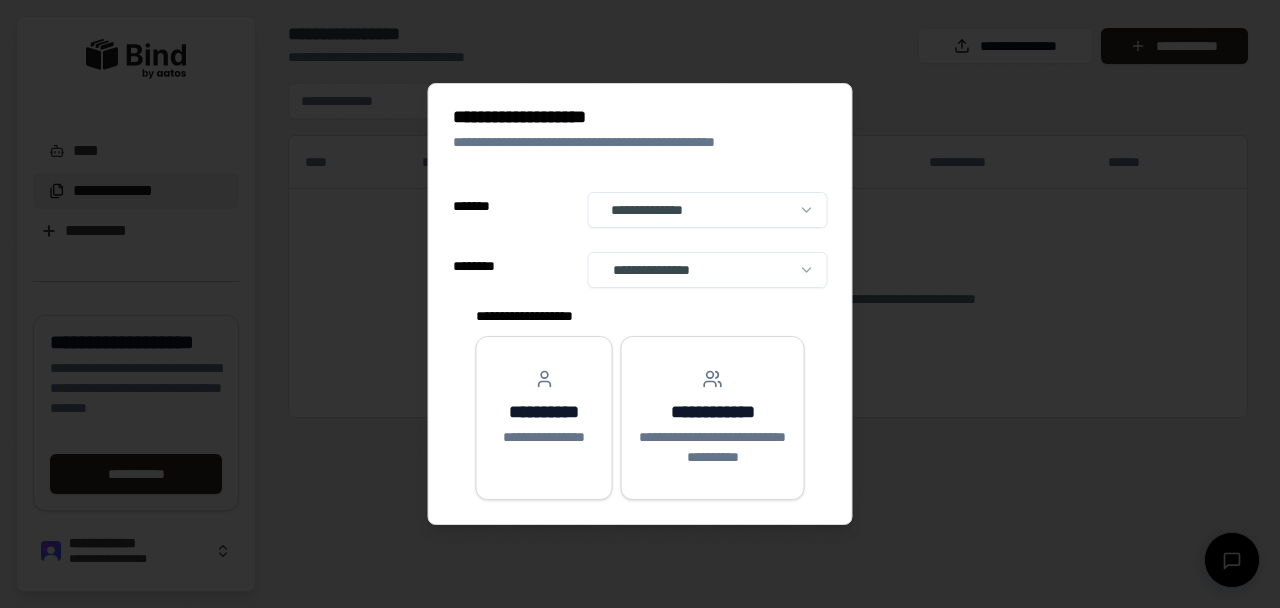 select on "**" 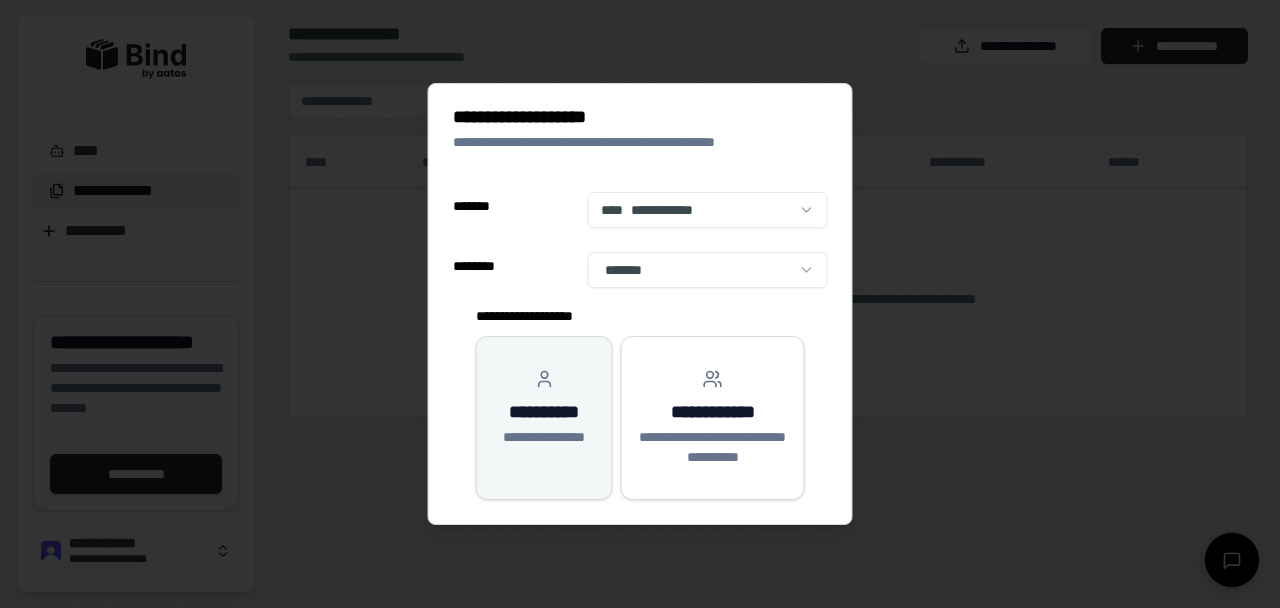 click on "**********" at bounding box center [544, 412] 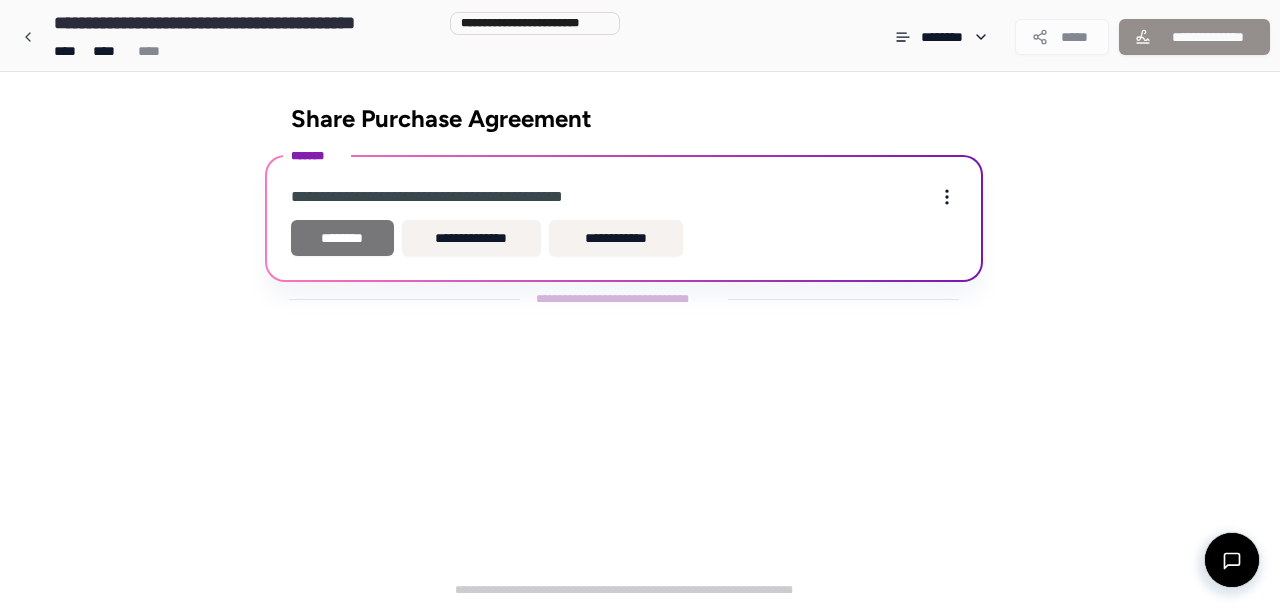 click on "********" at bounding box center [342, 238] 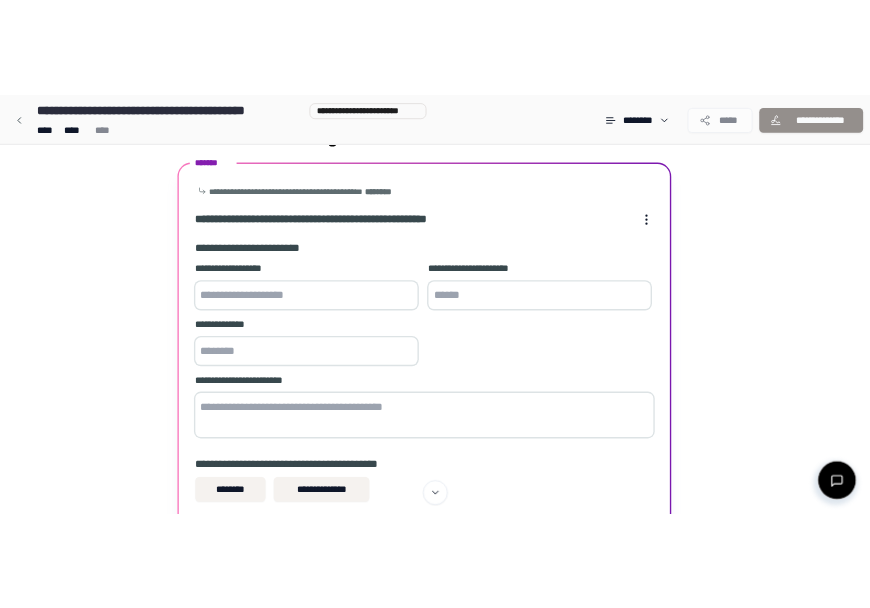 scroll, scrollTop: 62, scrollLeft: 0, axis: vertical 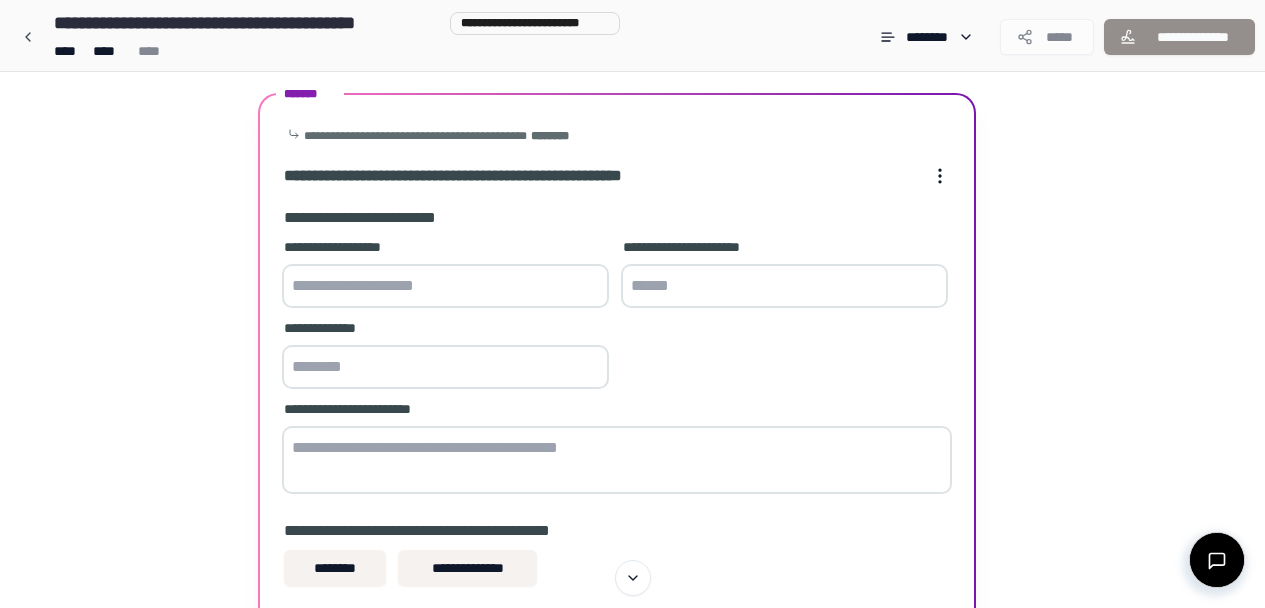 click at bounding box center (445, 286) 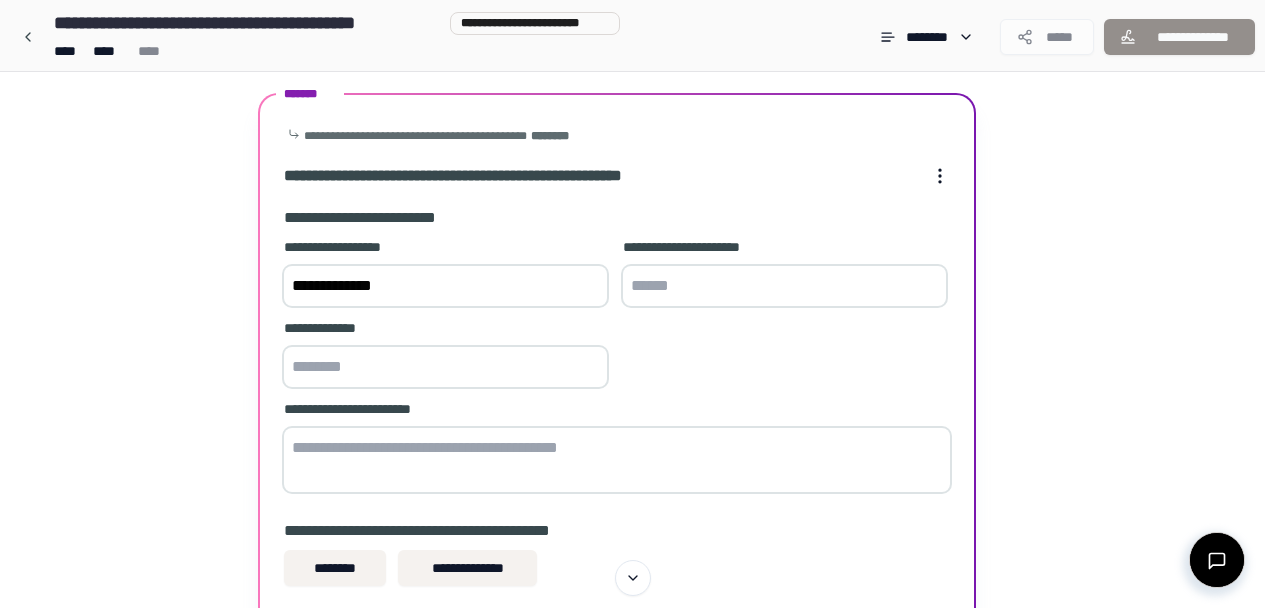 type on "**********" 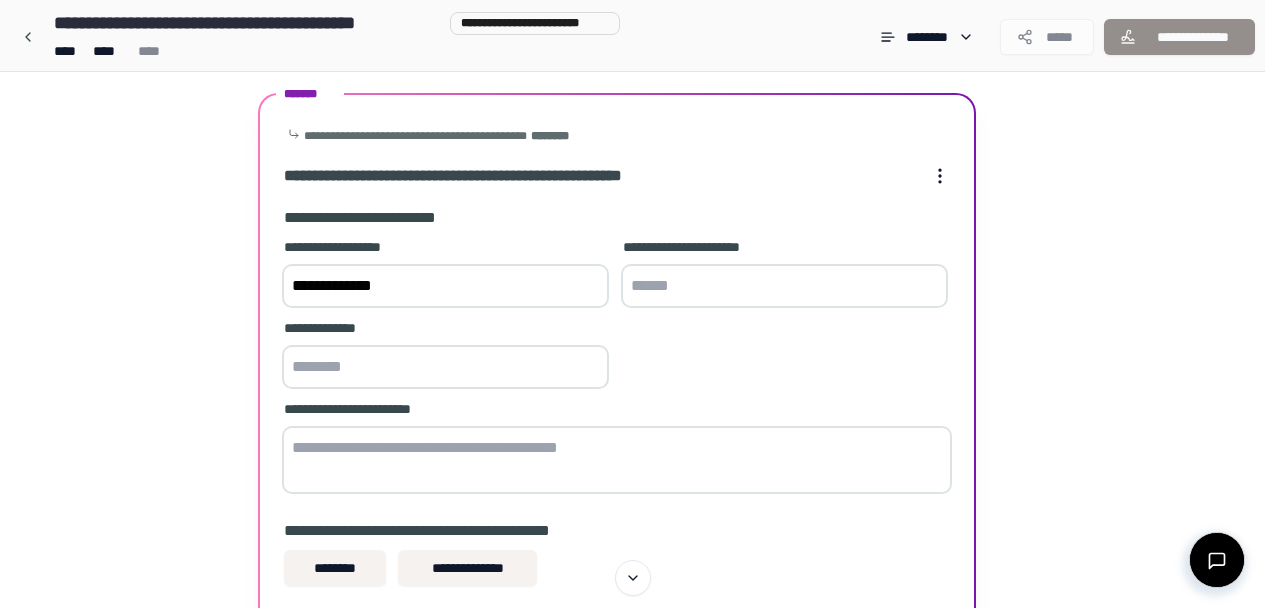 click at bounding box center [784, 286] 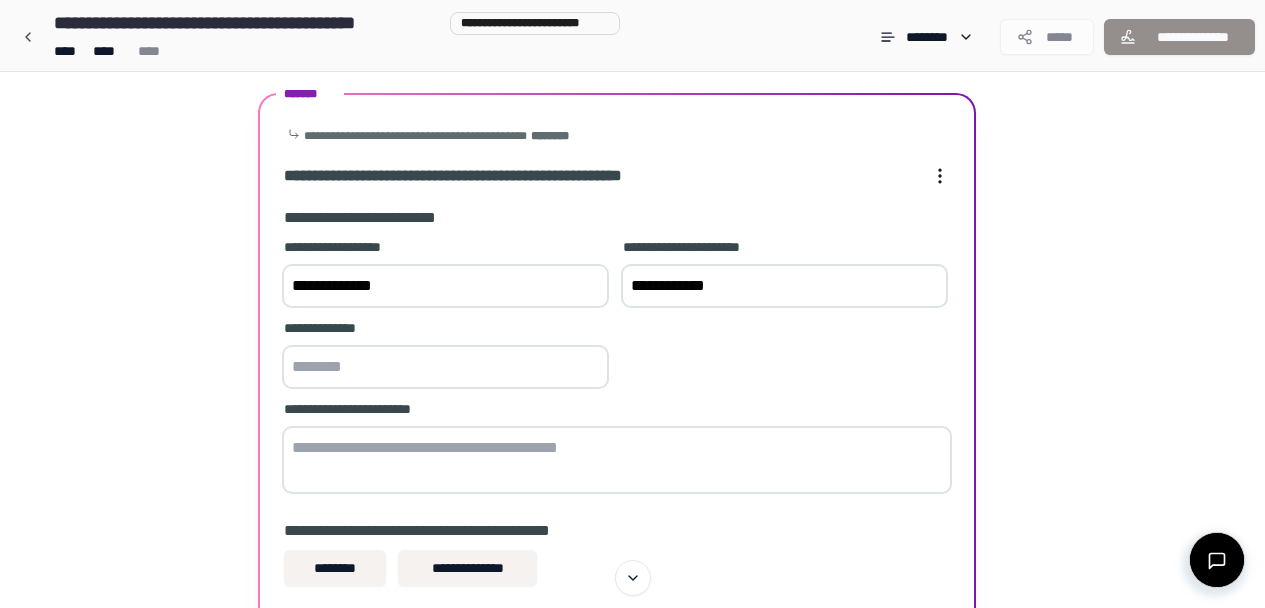 type on "**********" 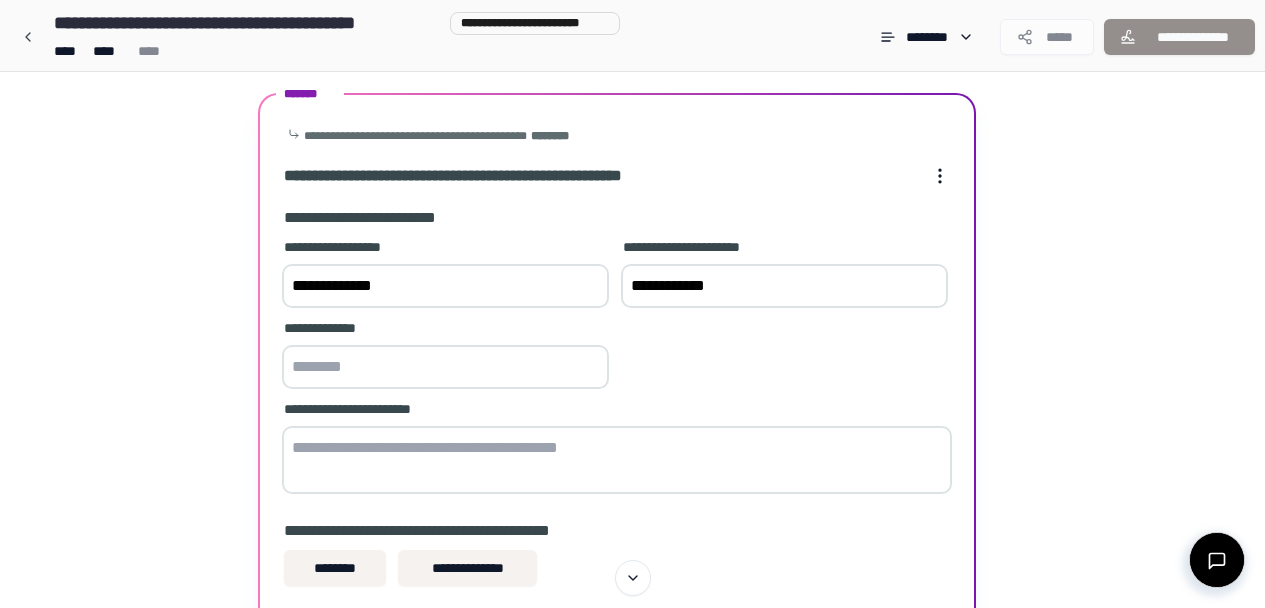 click at bounding box center [445, 367] 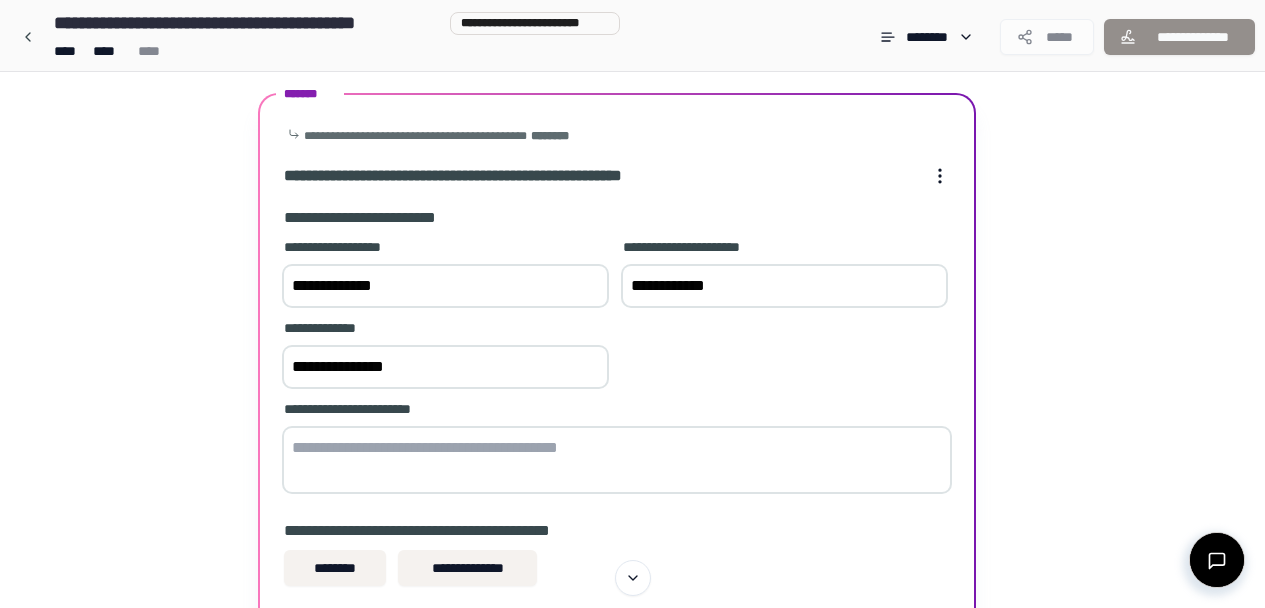 type on "**********" 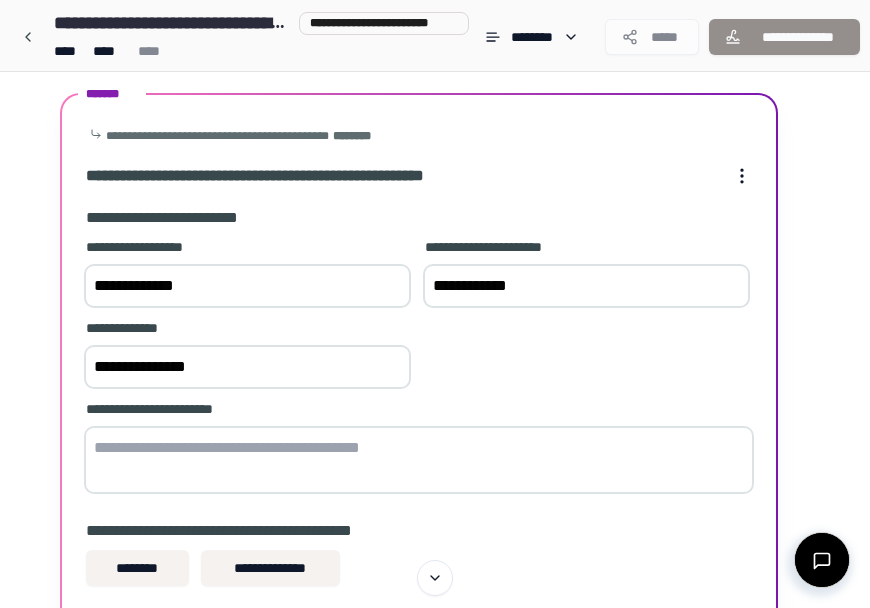 click at bounding box center (419, 460) 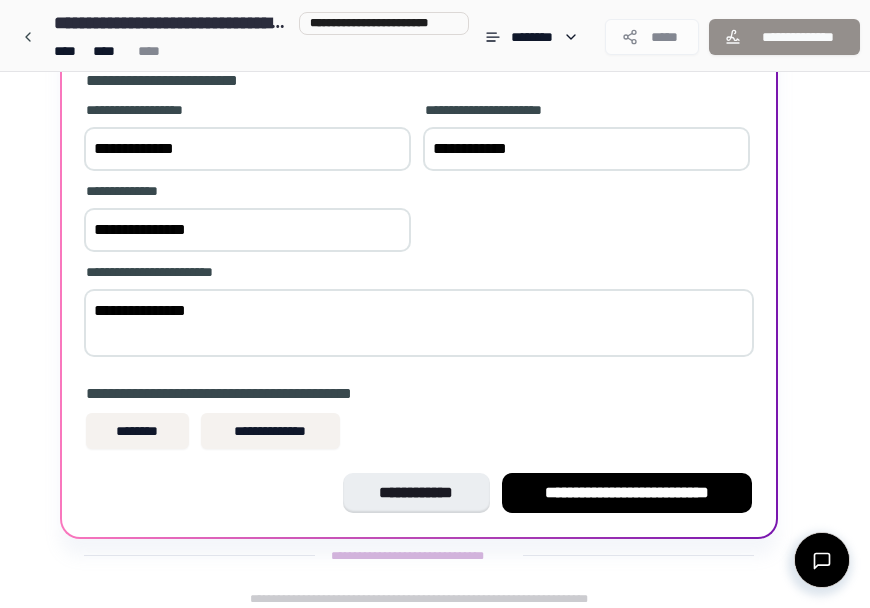 scroll, scrollTop: 201, scrollLeft: 0, axis: vertical 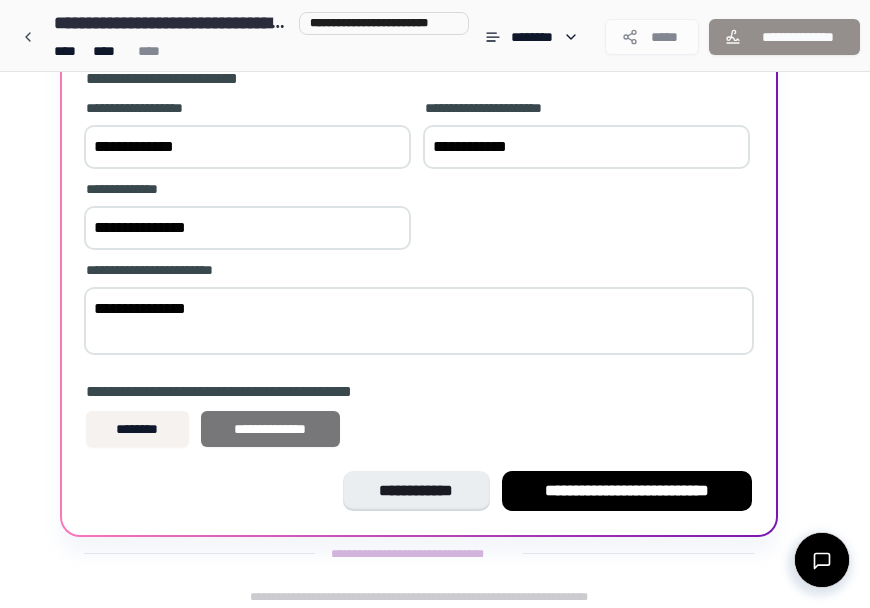 type on "**********" 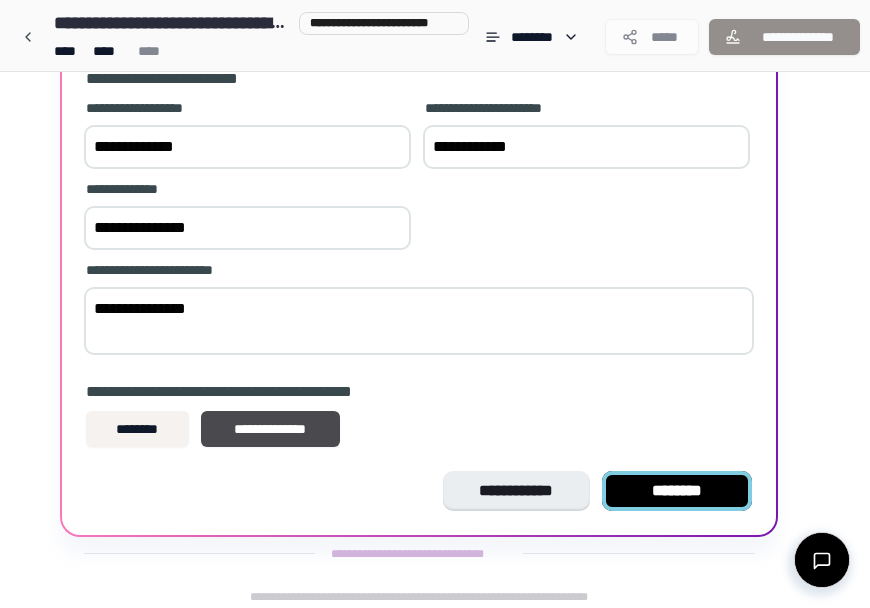 click on "********" at bounding box center [677, 491] 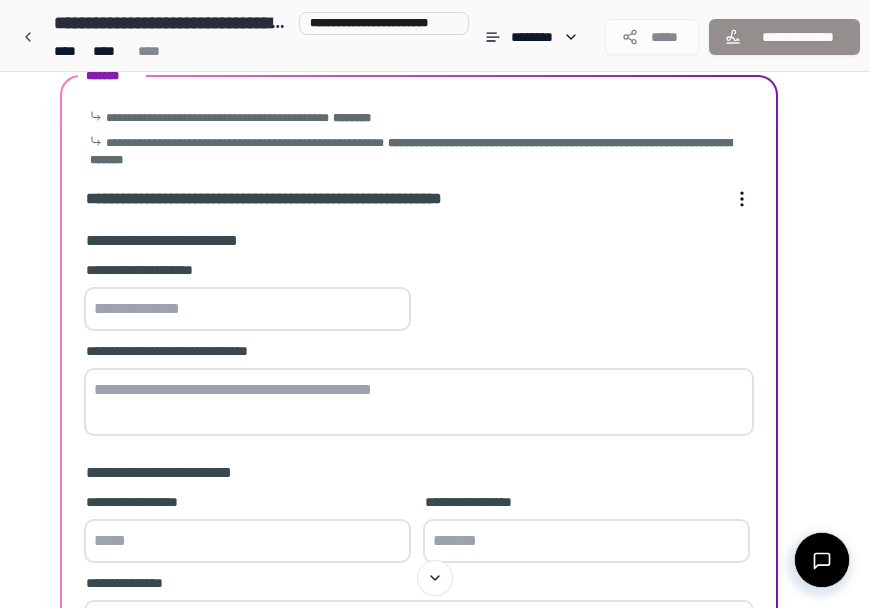 scroll, scrollTop: 70, scrollLeft: 0, axis: vertical 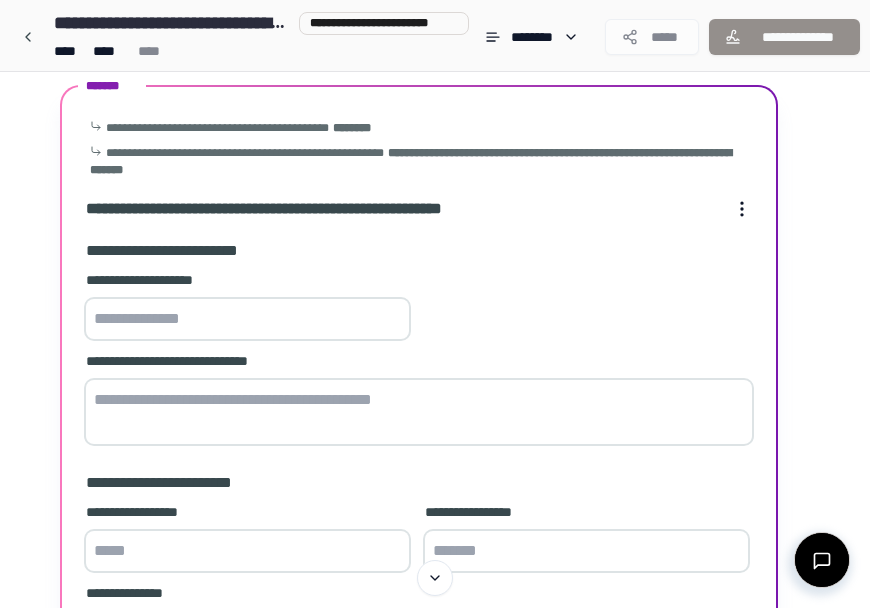 click at bounding box center [247, 319] 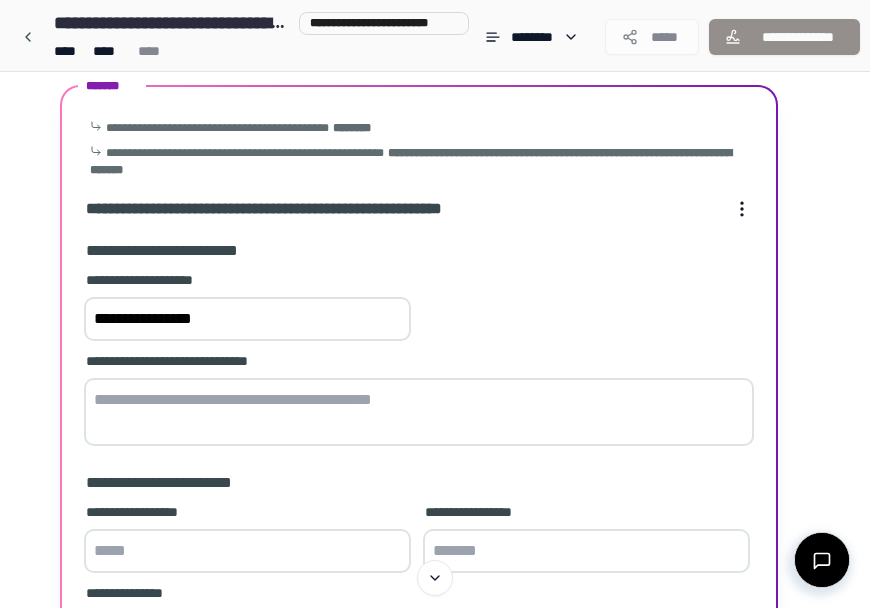 click at bounding box center (419, 412) 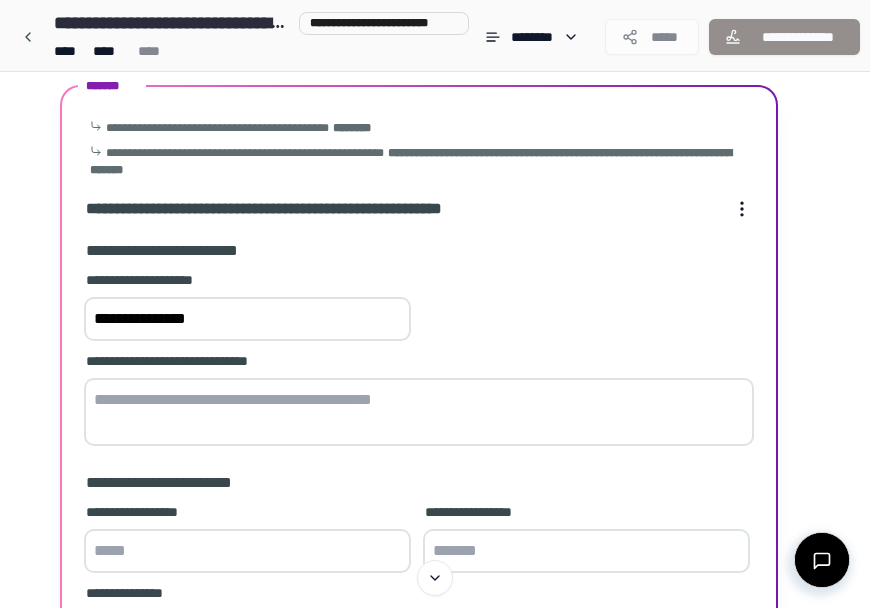 drag, startPoint x: 214, startPoint y: 321, endPoint x: 78, endPoint y: 316, distance: 136.09187 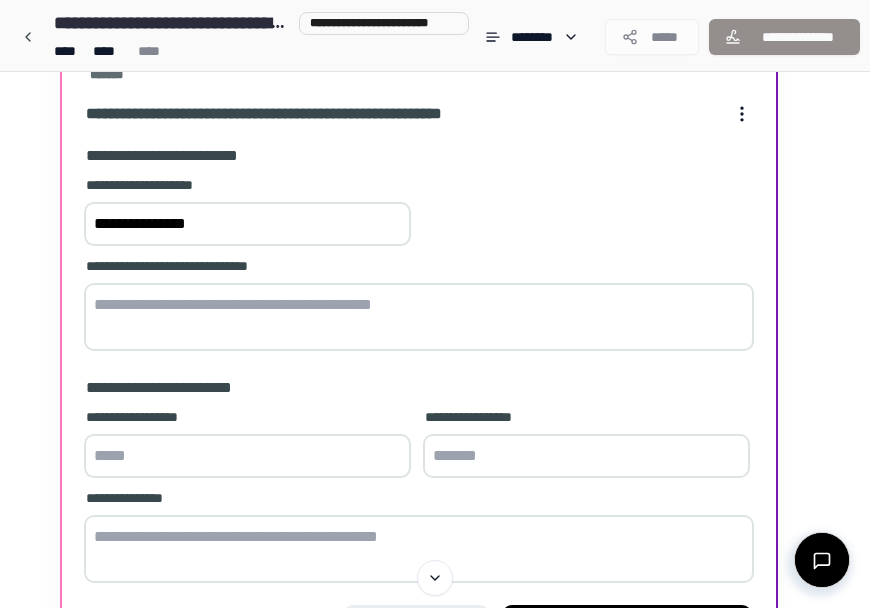 scroll, scrollTop: 163, scrollLeft: 0, axis: vertical 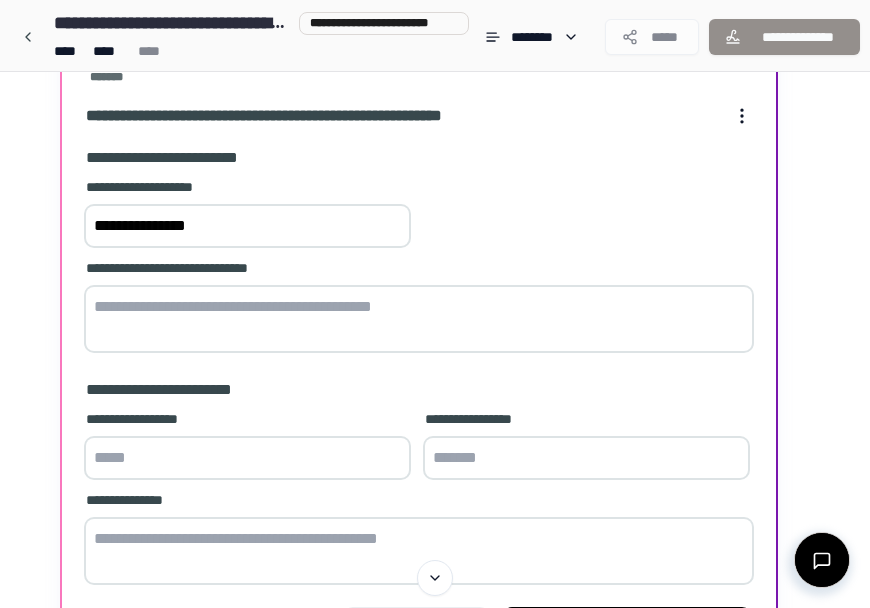 click at bounding box center (419, 319) 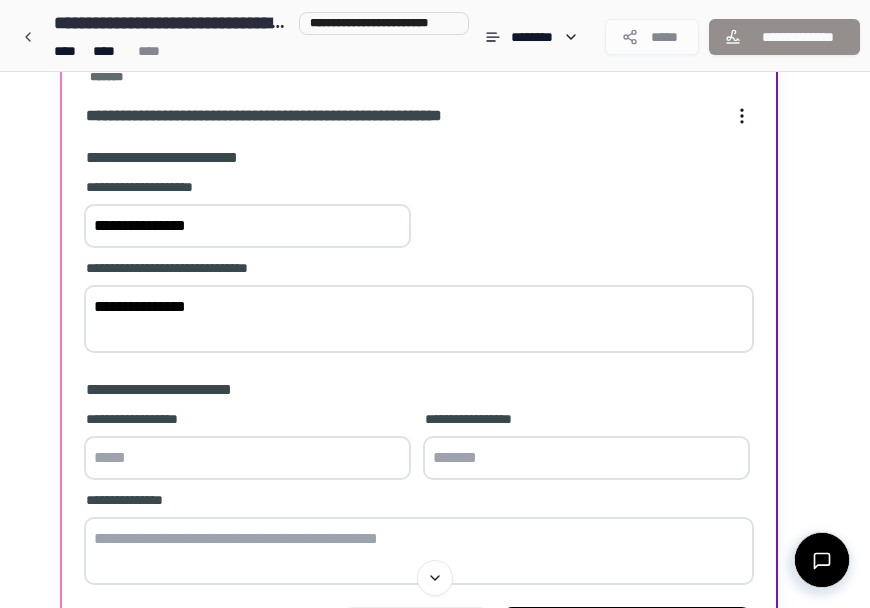 type on "**********" 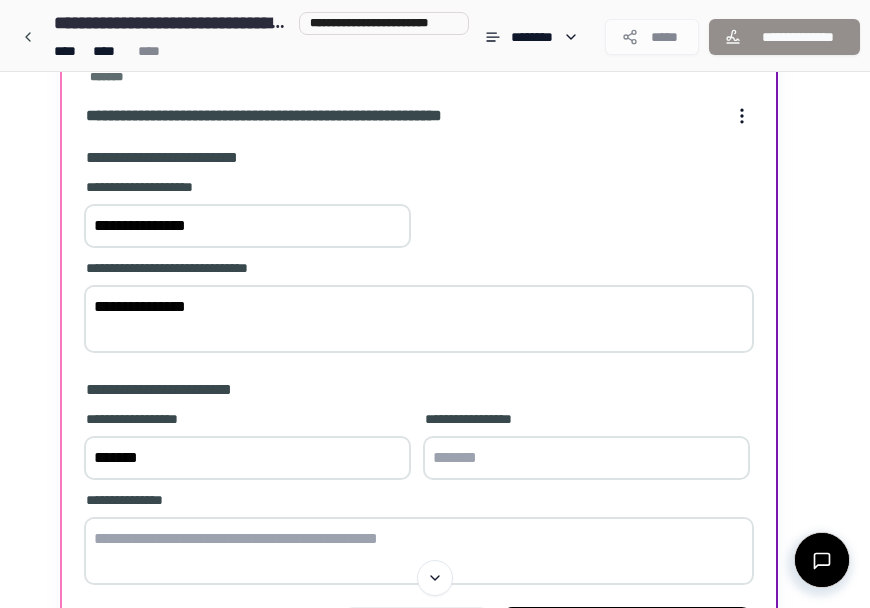 type on "*******" 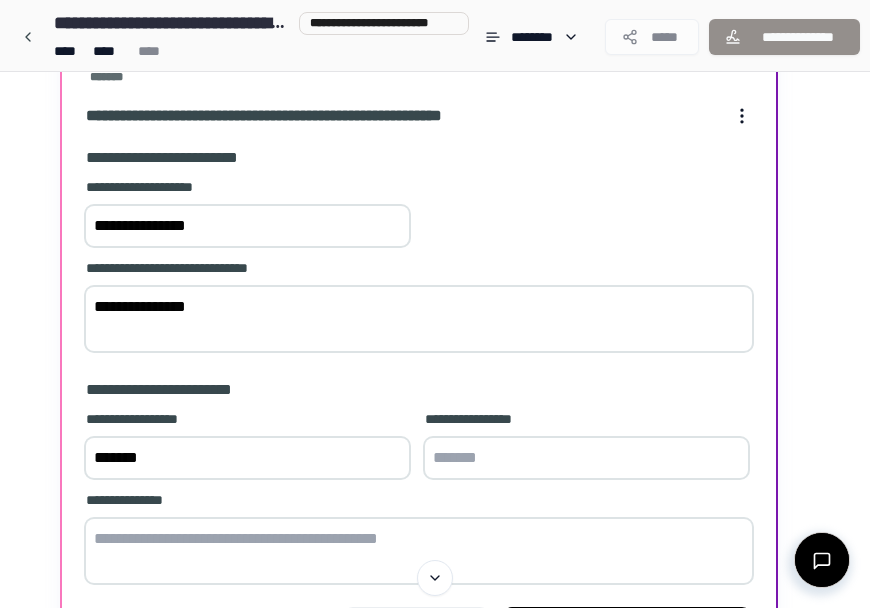 type on "*" 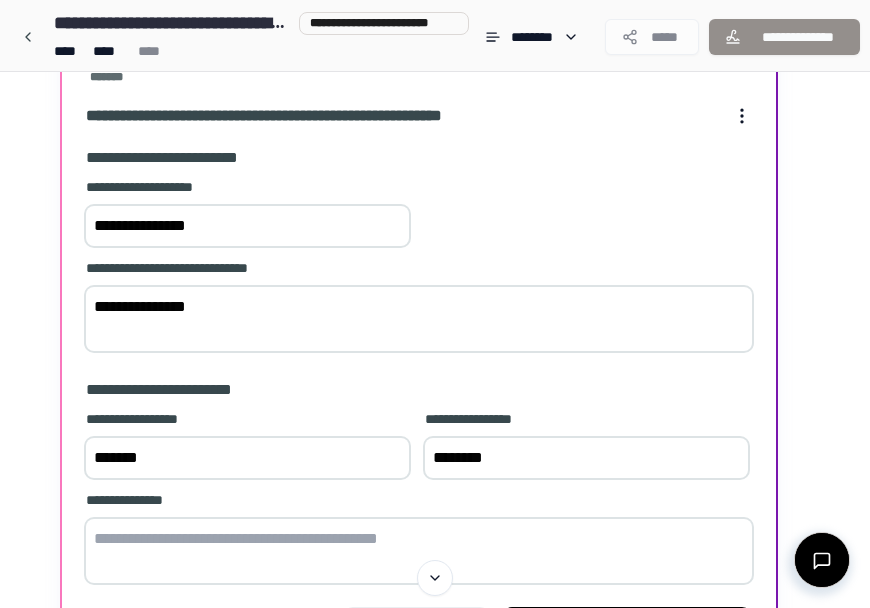 type on "********" 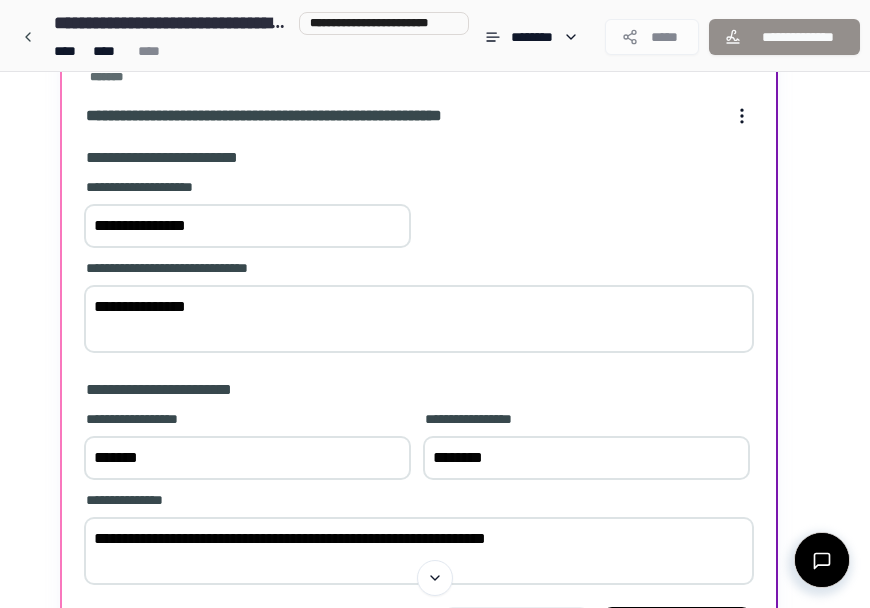 type on "**********" 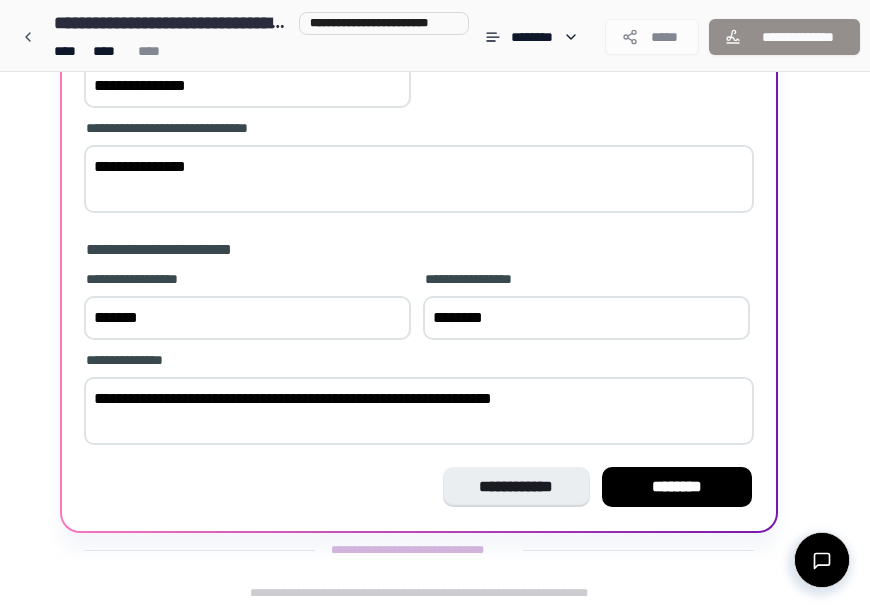 scroll, scrollTop: 307, scrollLeft: 0, axis: vertical 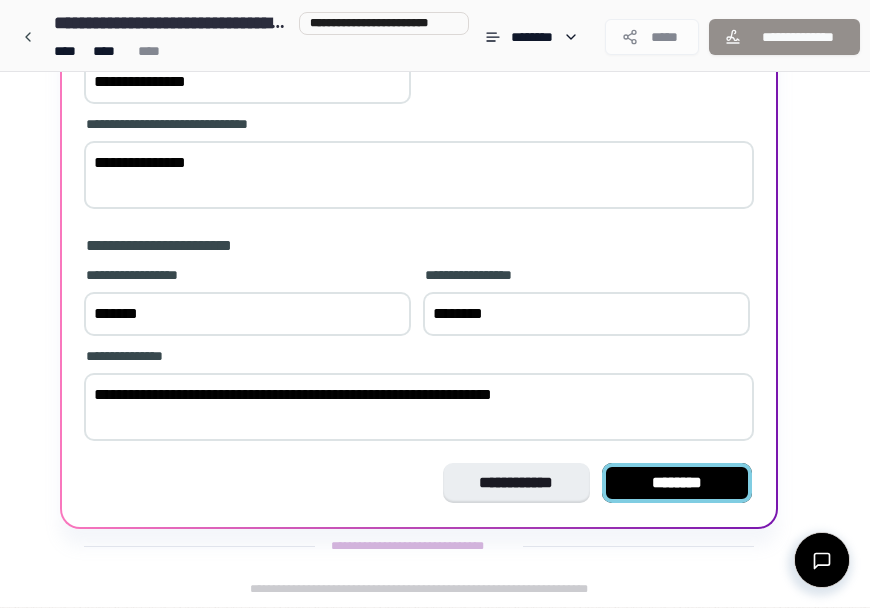 click on "********" at bounding box center [677, 483] 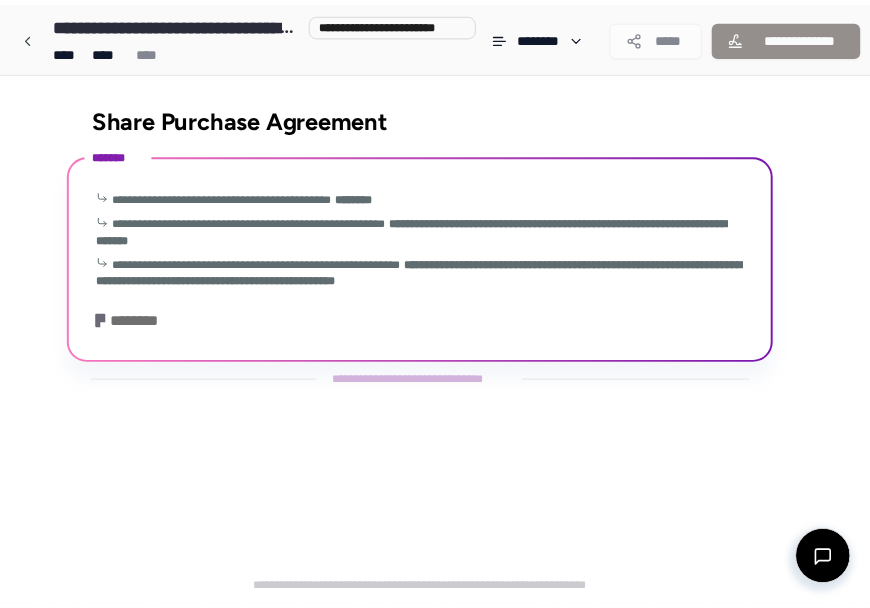 scroll, scrollTop: 75, scrollLeft: 0, axis: vertical 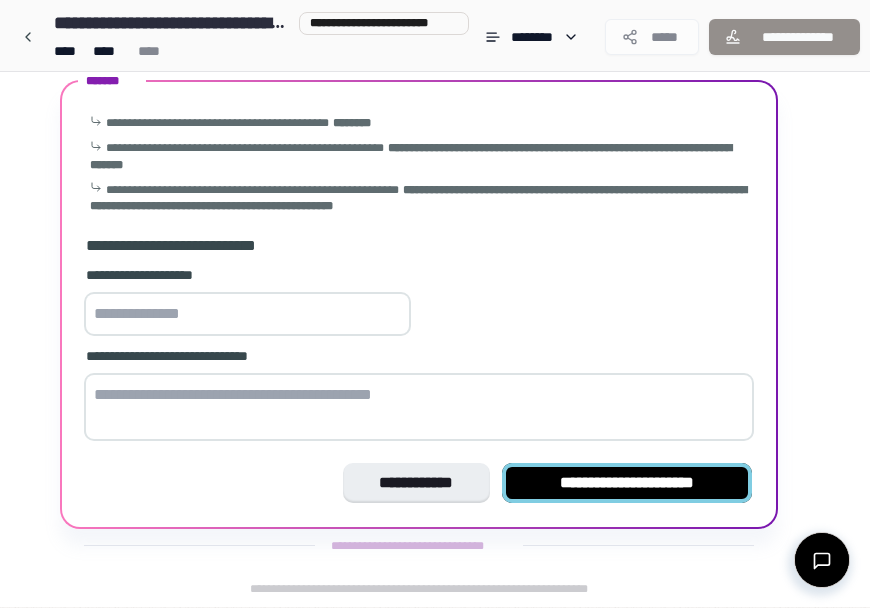 click on "**********" at bounding box center (627, 483) 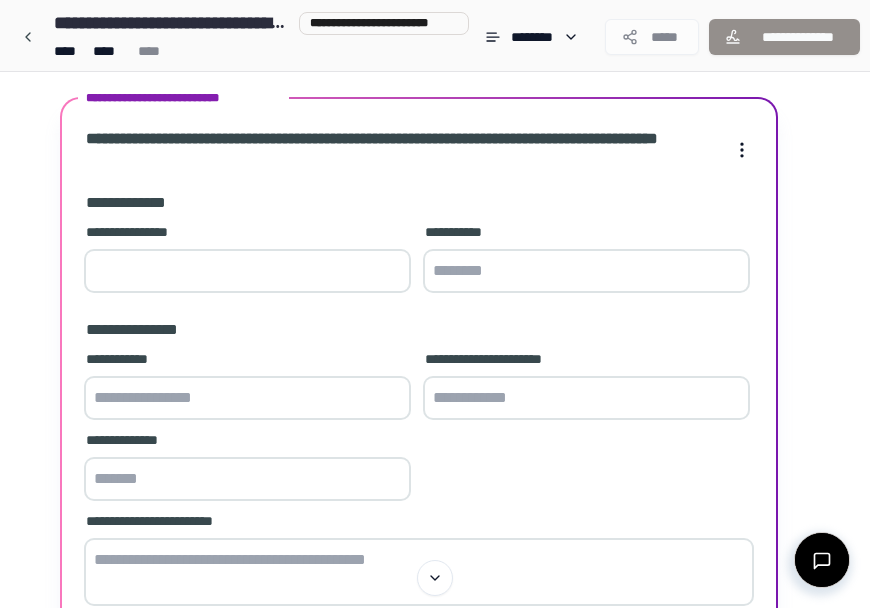 scroll, scrollTop: 216, scrollLeft: 0, axis: vertical 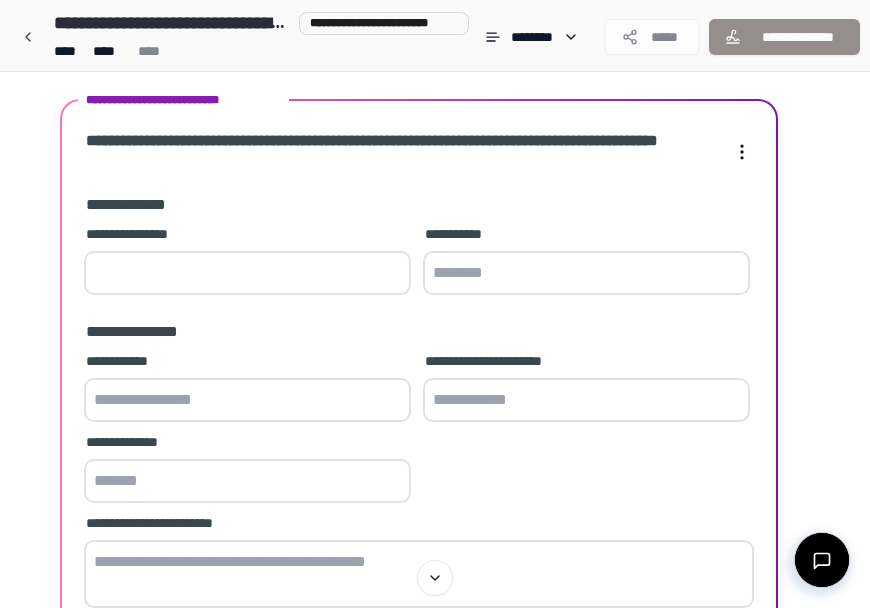 click at bounding box center [247, 273] 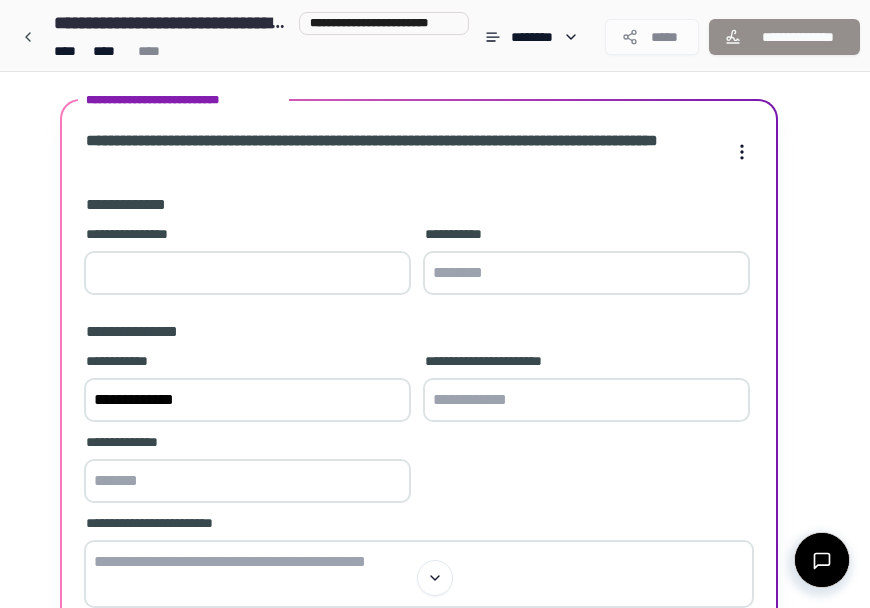 type on "**********" 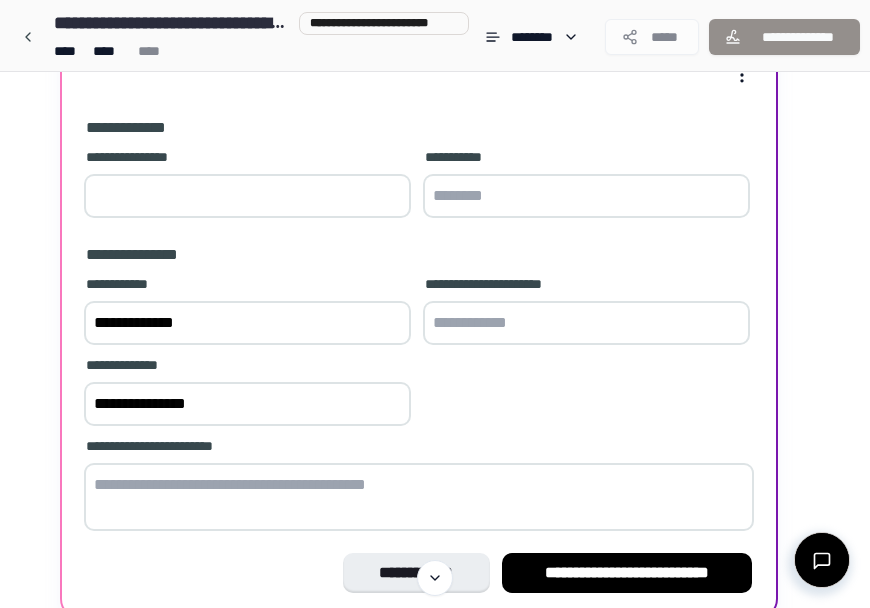 scroll, scrollTop: 294, scrollLeft: 0, axis: vertical 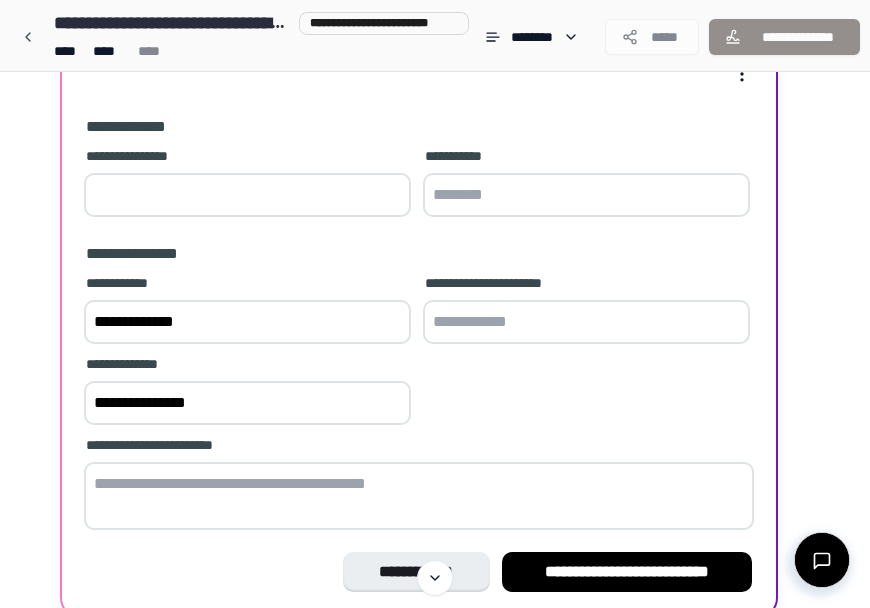 type on "**********" 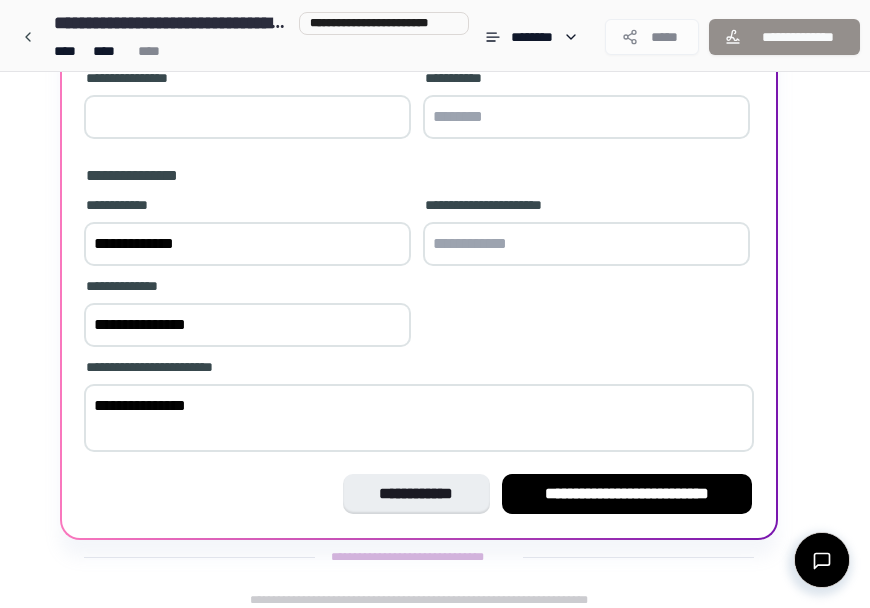 scroll, scrollTop: 373, scrollLeft: 0, axis: vertical 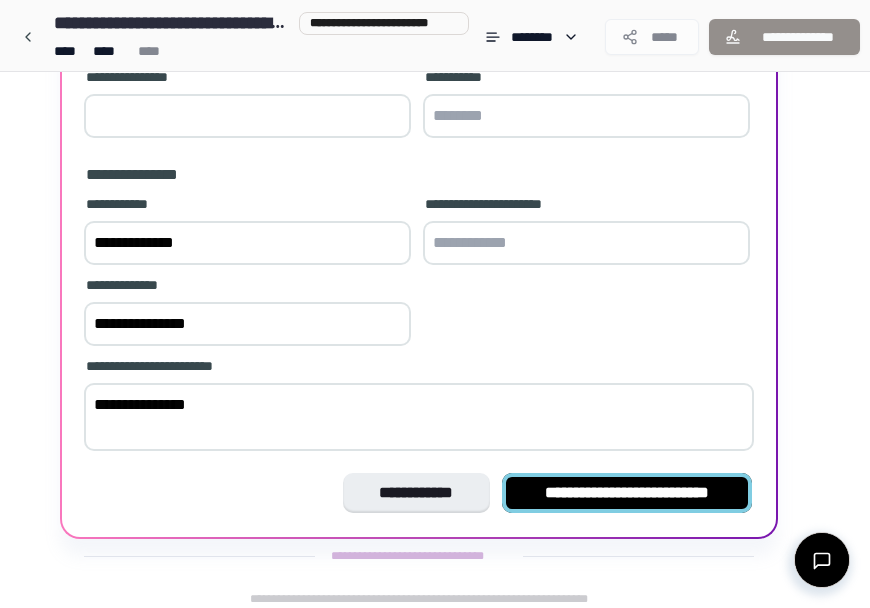 click on "**********" at bounding box center (627, 493) 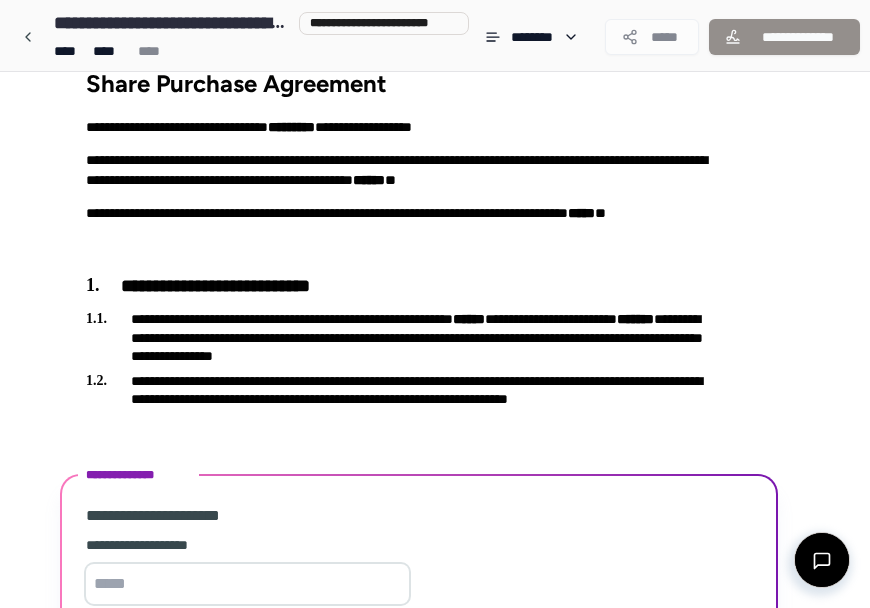 scroll, scrollTop: 275, scrollLeft: 0, axis: vertical 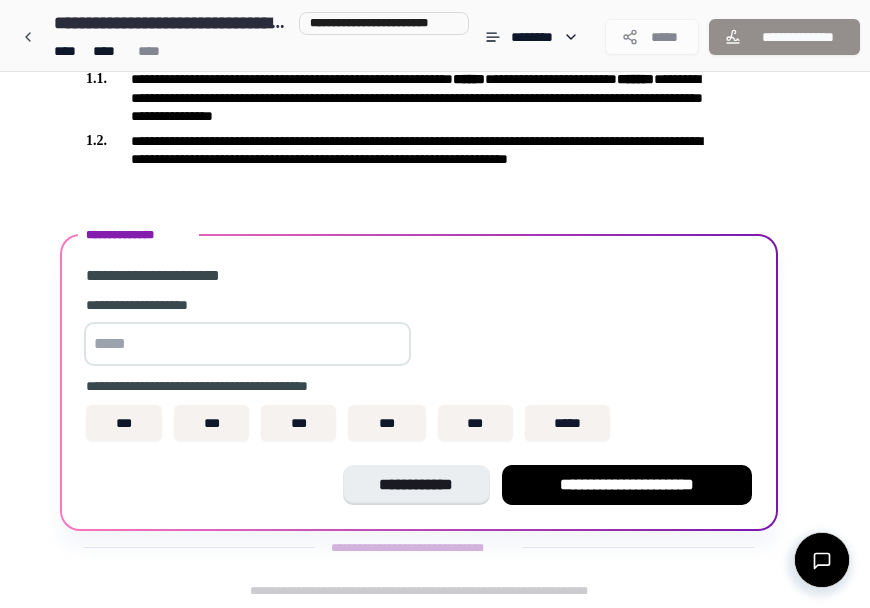 click at bounding box center (247, 344) 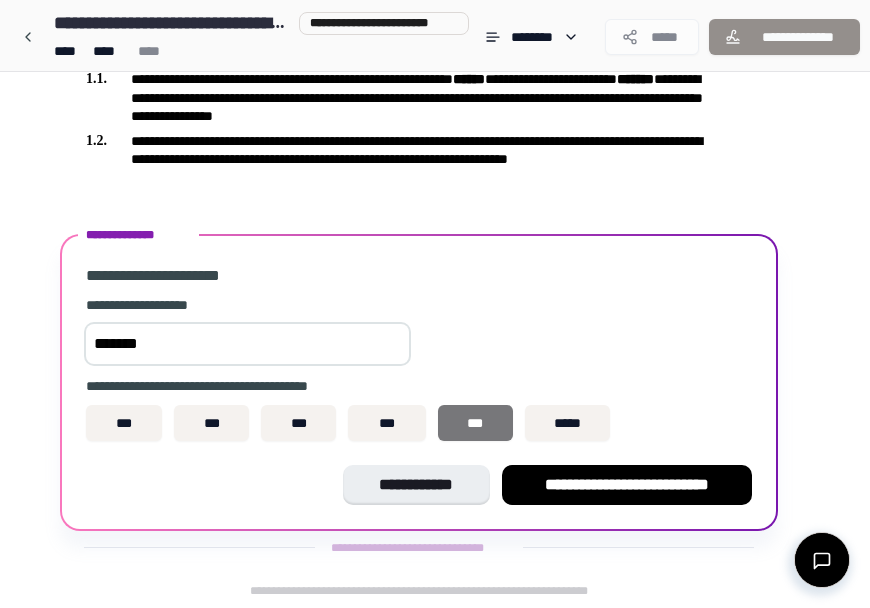 type on "*******" 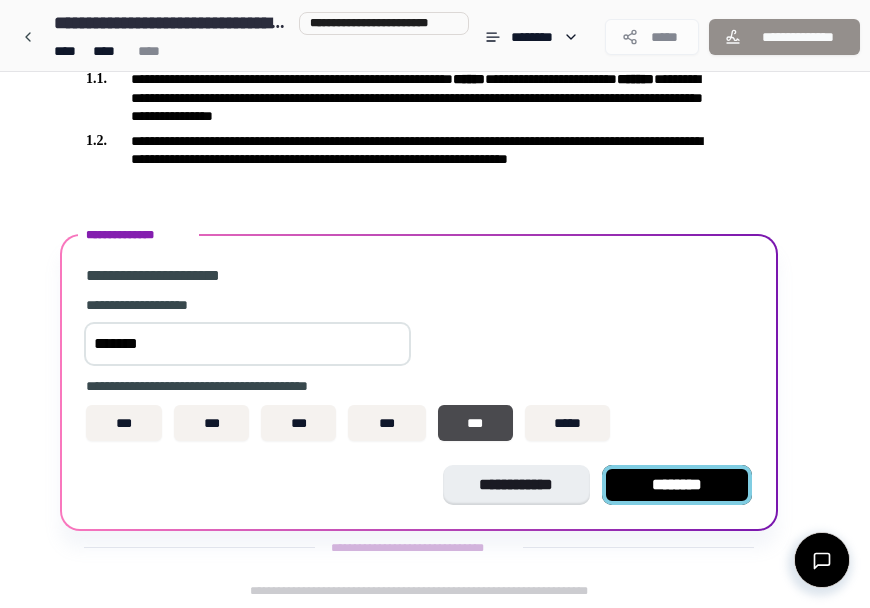 click on "********" at bounding box center [677, 485] 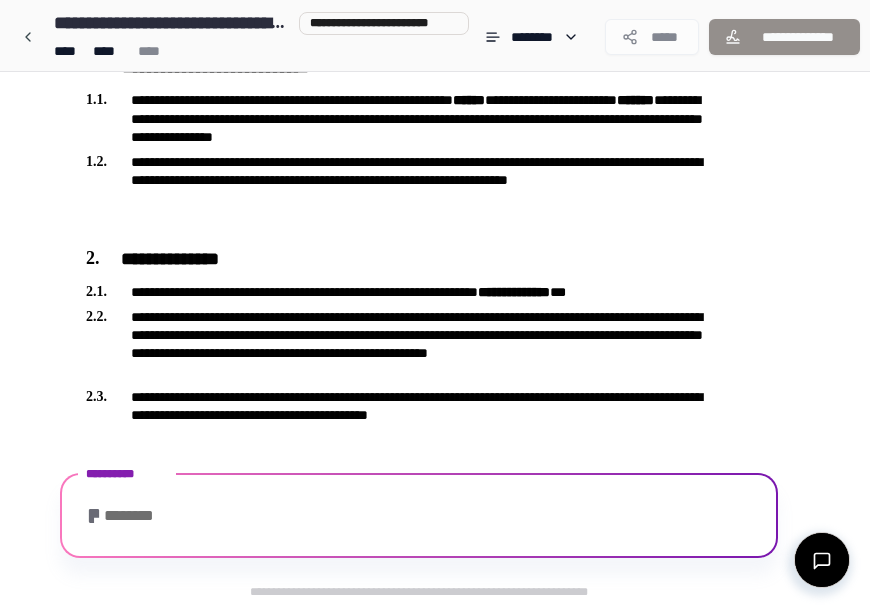 scroll, scrollTop: 390, scrollLeft: 0, axis: vertical 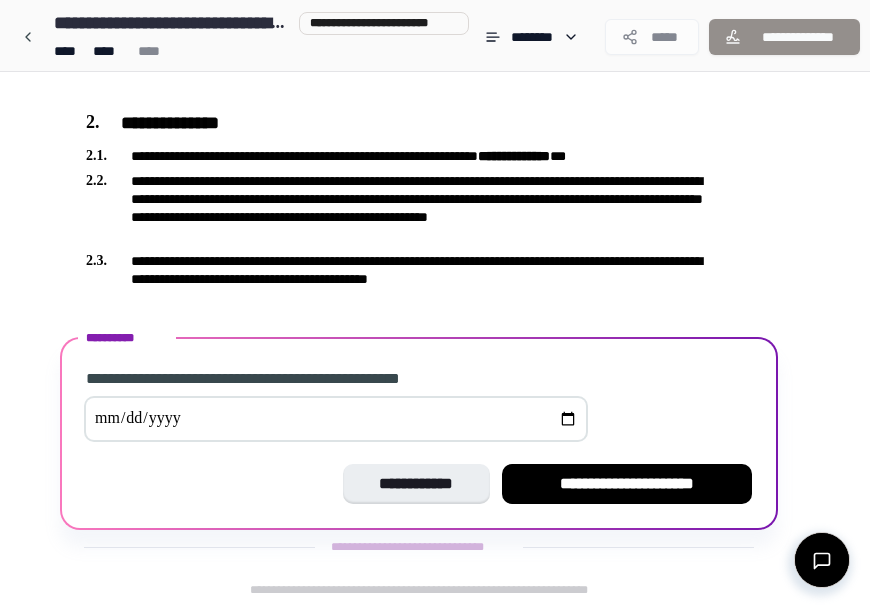 click at bounding box center (336, 419) 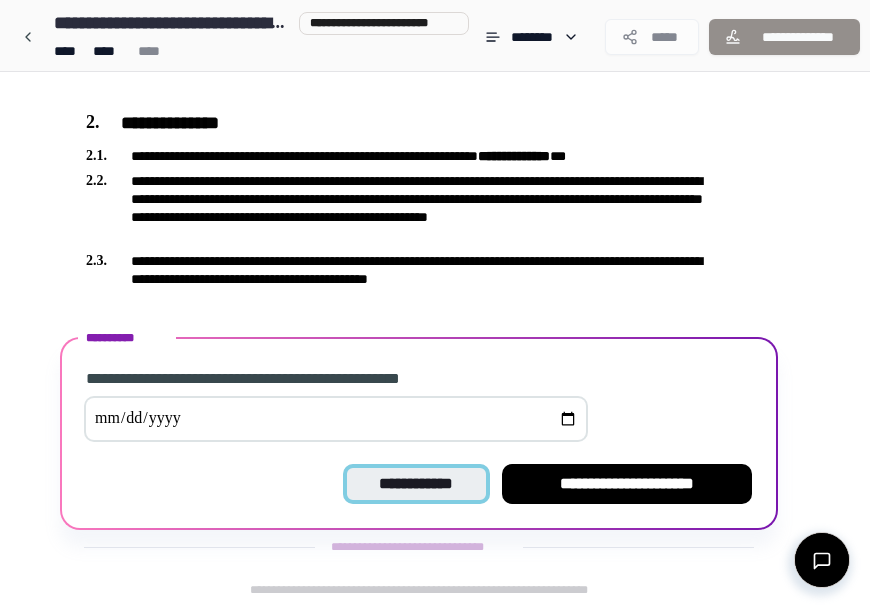 click on "**********" at bounding box center [416, 484] 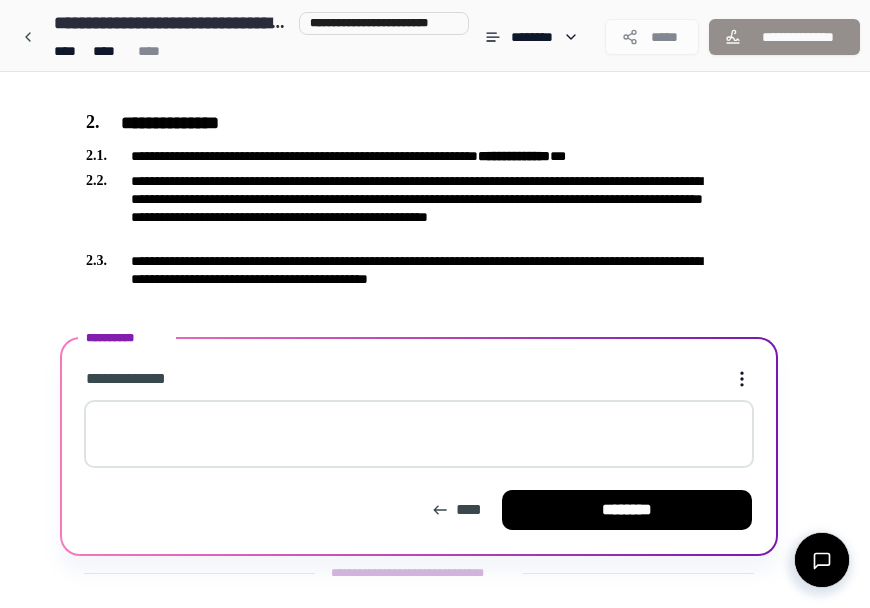 scroll, scrollTop: 416, scrollLeft: 0, axis: vertical 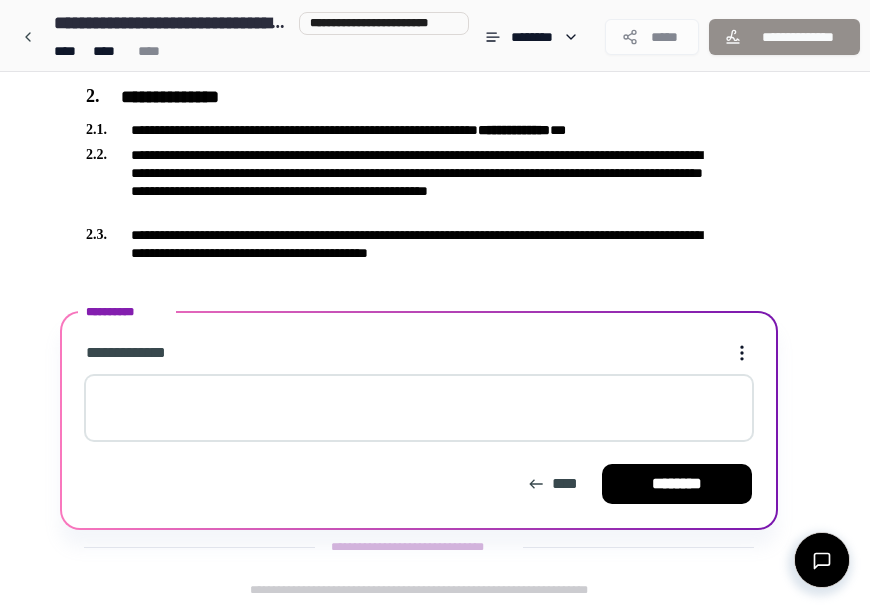 click at bounding box center [419, 408] 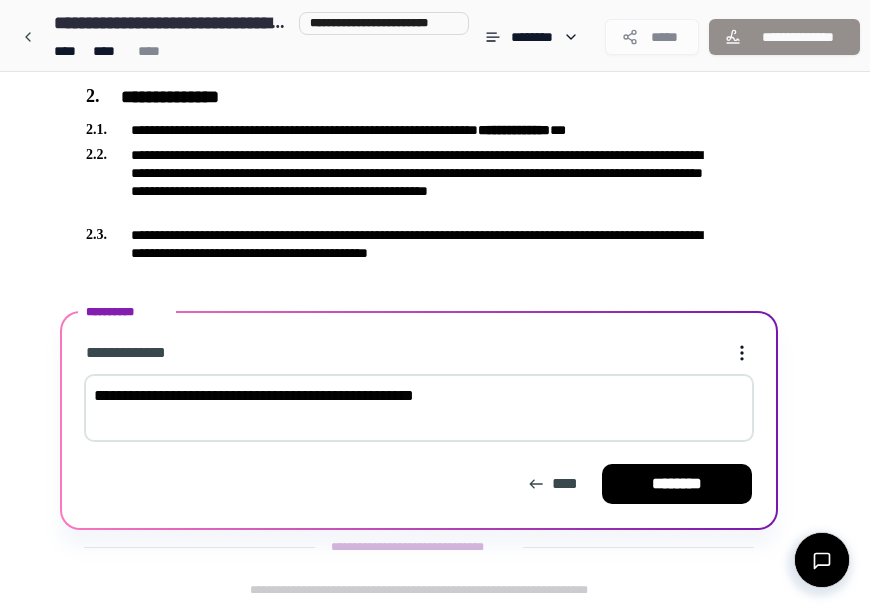 type on "**********" 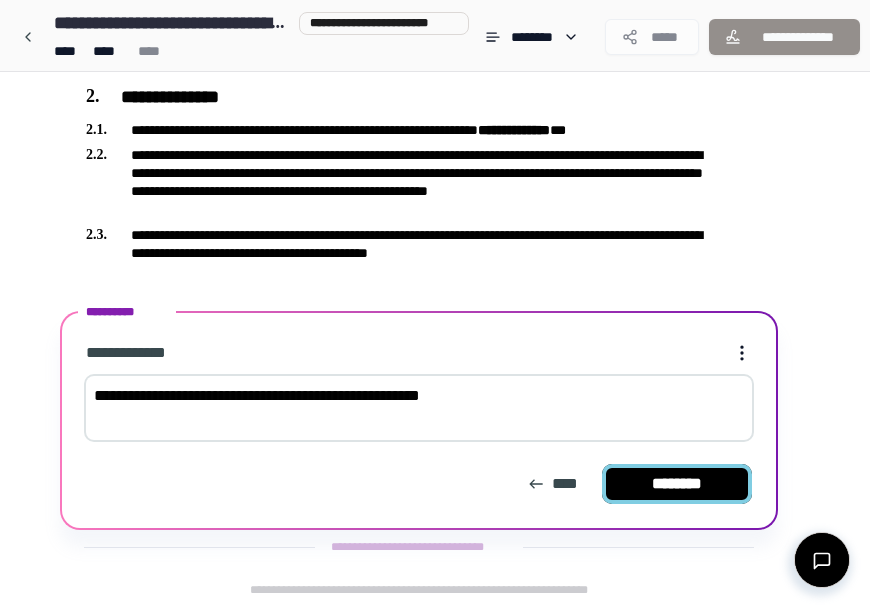 click on "********" at bounding box center (677, 484) 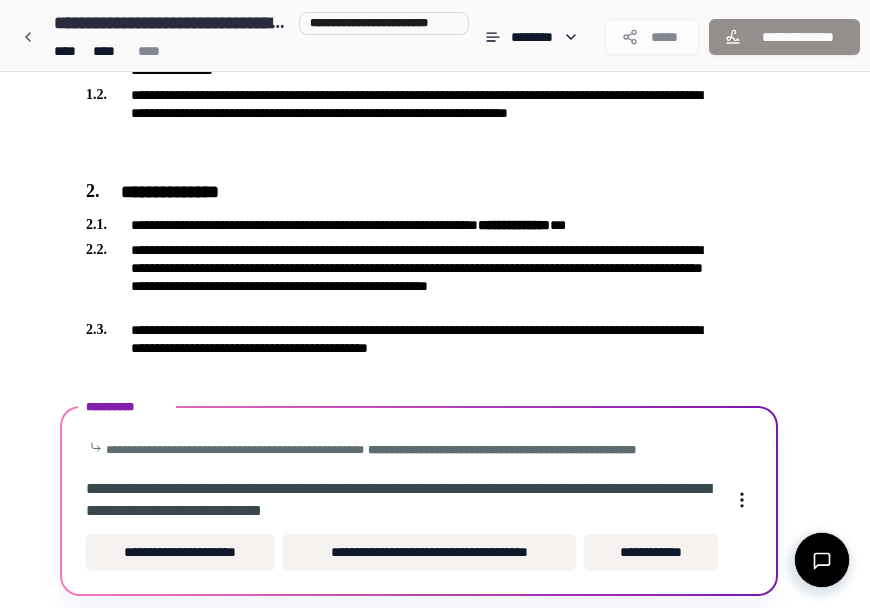 scroll, scrollTop: 387, scrollLeft: 0, axis: vertical 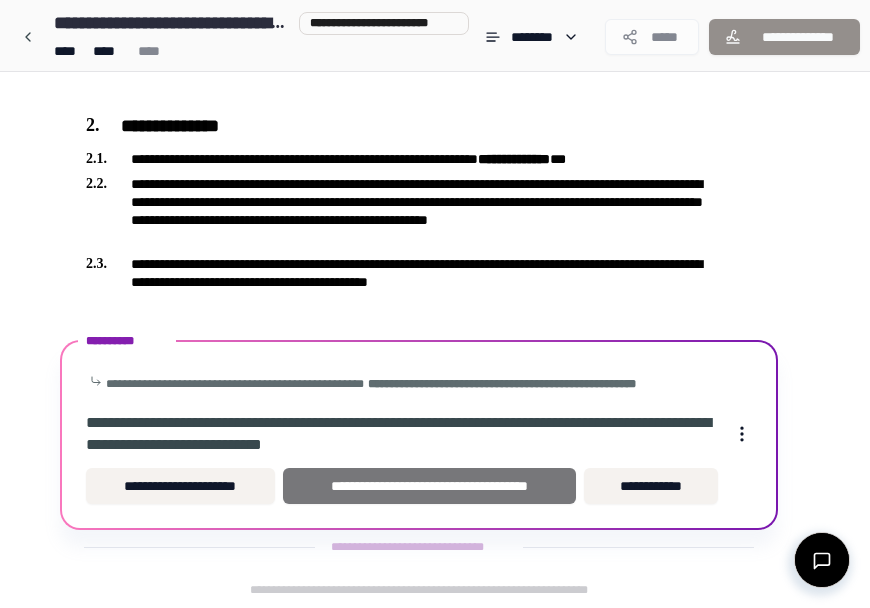 click on "**********" at bounding box center (429, 486) 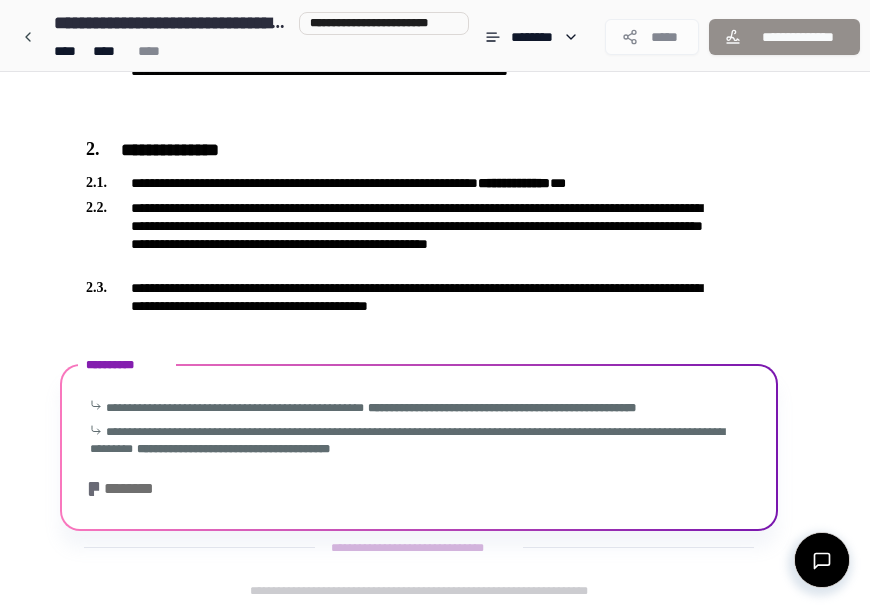 scroll, scrollTop: 539, scrollLeft: 0, axis: vertical 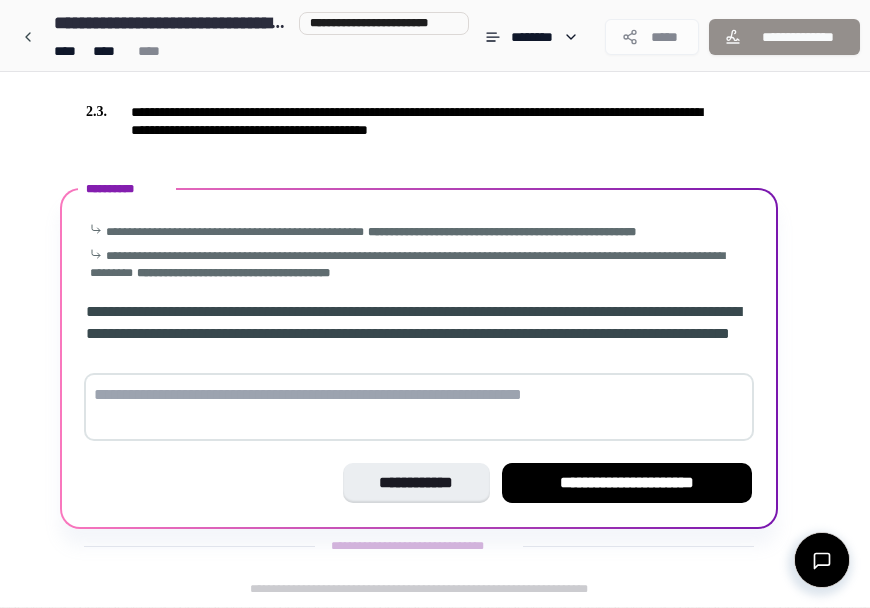 click at bounding box center (419, 407) 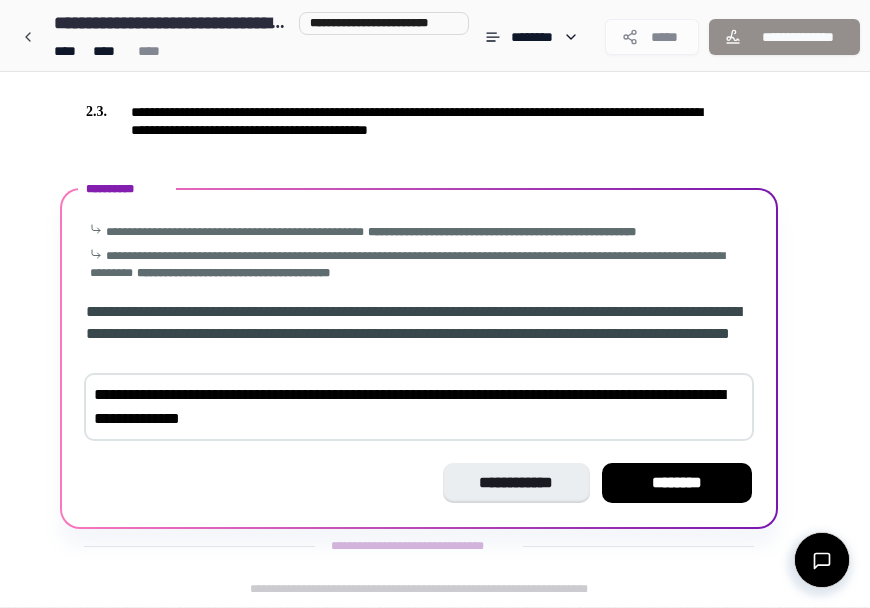 click on "**********" at bounding box center [419, 407] 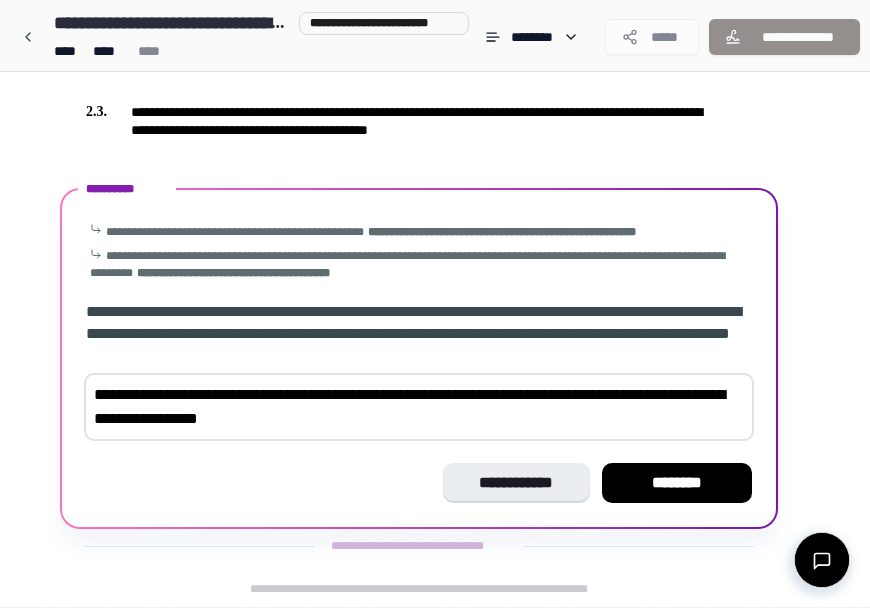 click on "**********" at bounding box center [419, 407] 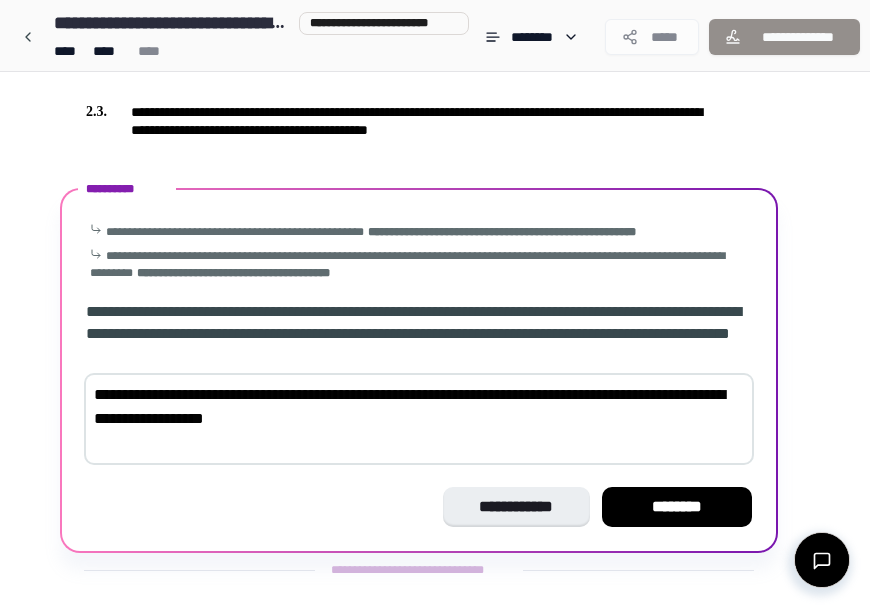 scroll, scrollTop: 563, scrollLeft: 0, axis: vertical 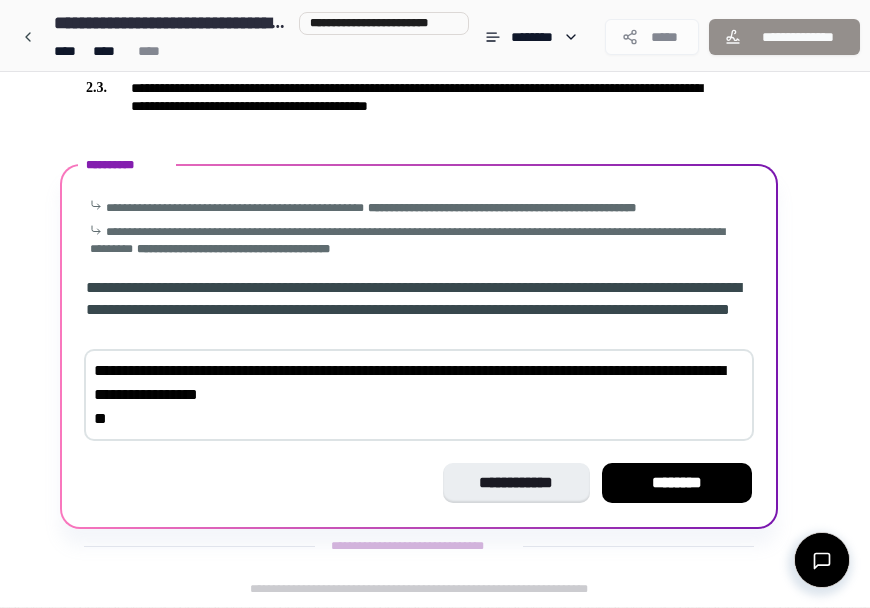 paste on "**********" 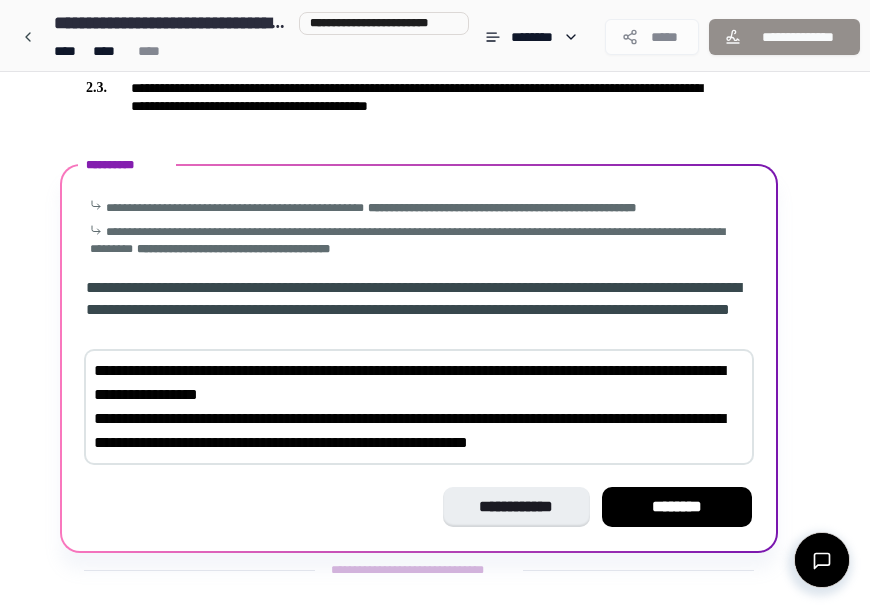 scroll, scrollTop: 587, scrollLeft: 0, axis: vertical 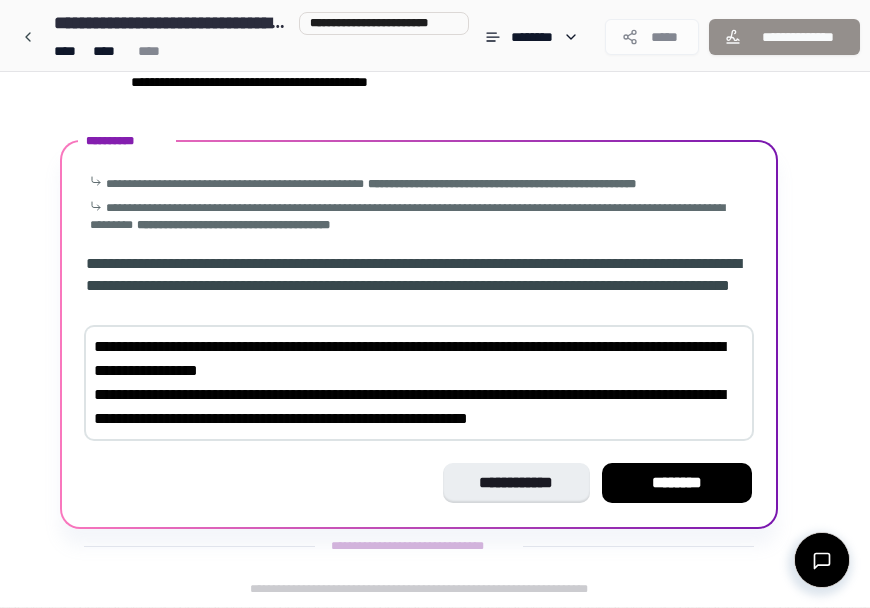 click on "**********" at bounding box center [419, 383] 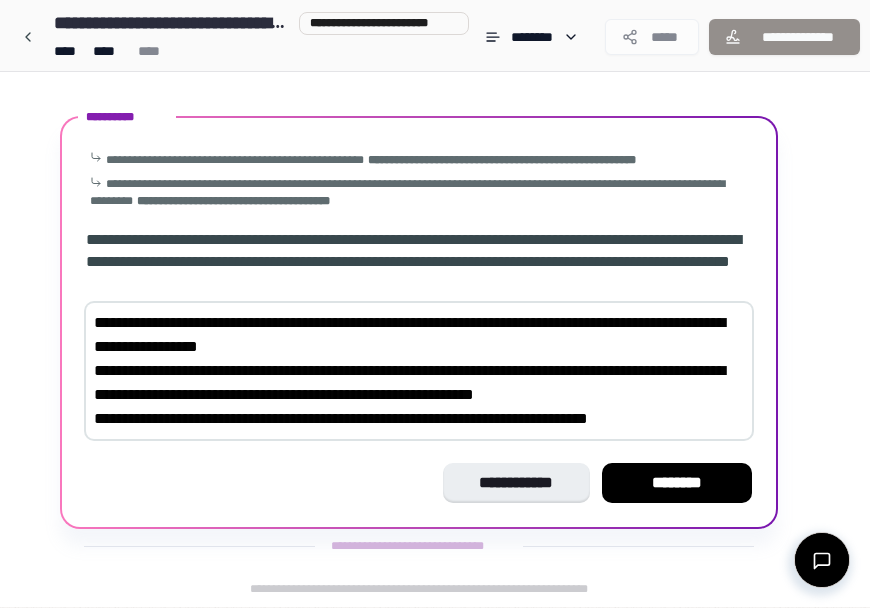 scroll, scrollTop: 635, scrollLeft: 0, axis: vertical 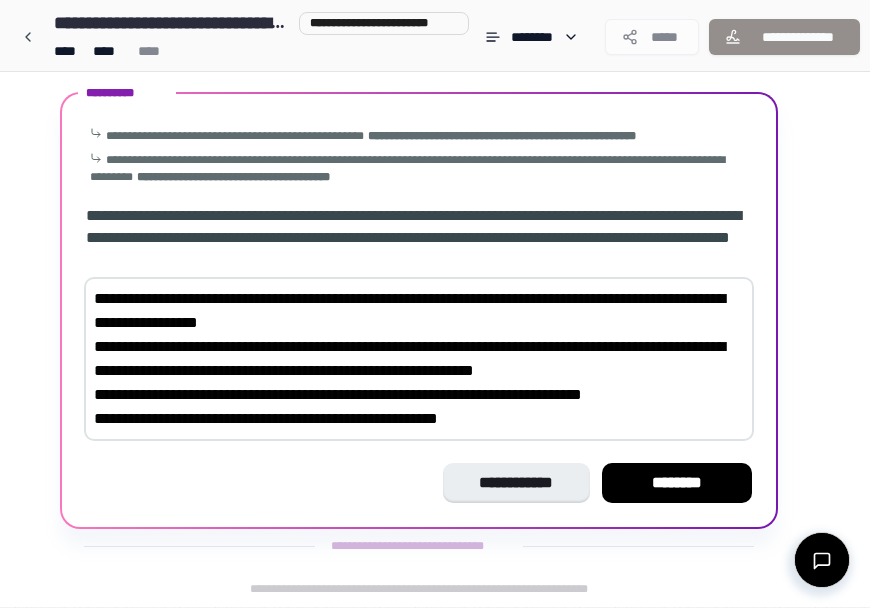 click on "**********" at bounding box center [419, 359] 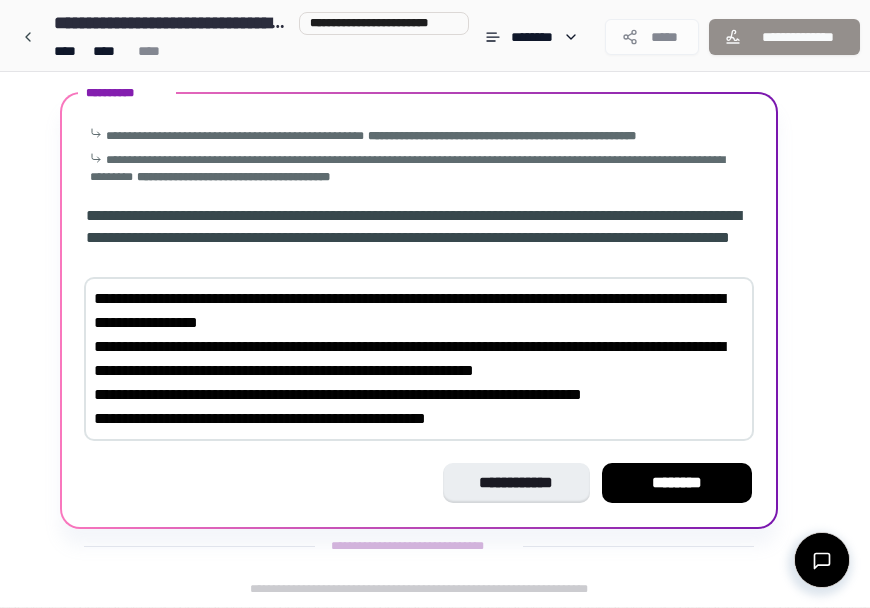 click on "**********" at bounding box center [419, 359] 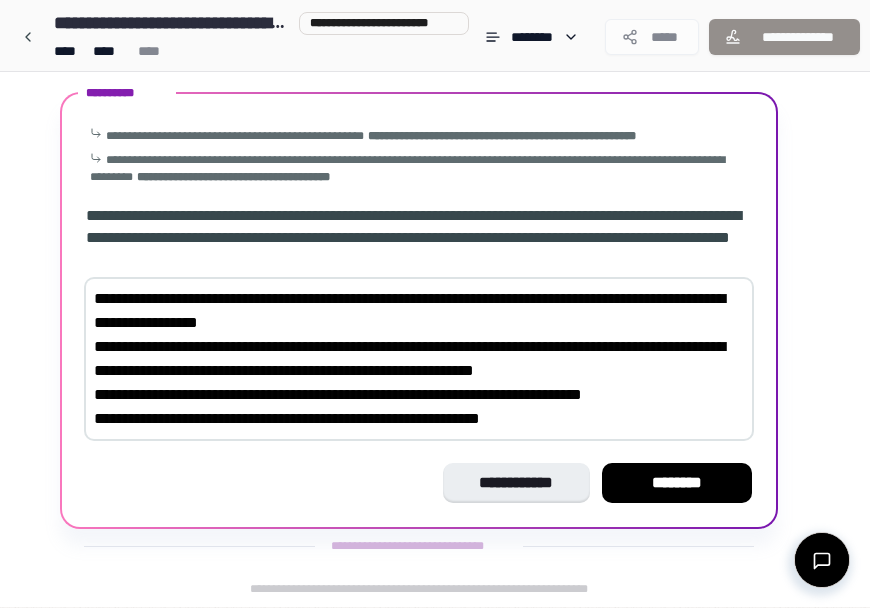 scroll, scrollTop: 659, scrollLeft: 0, axis: vertical 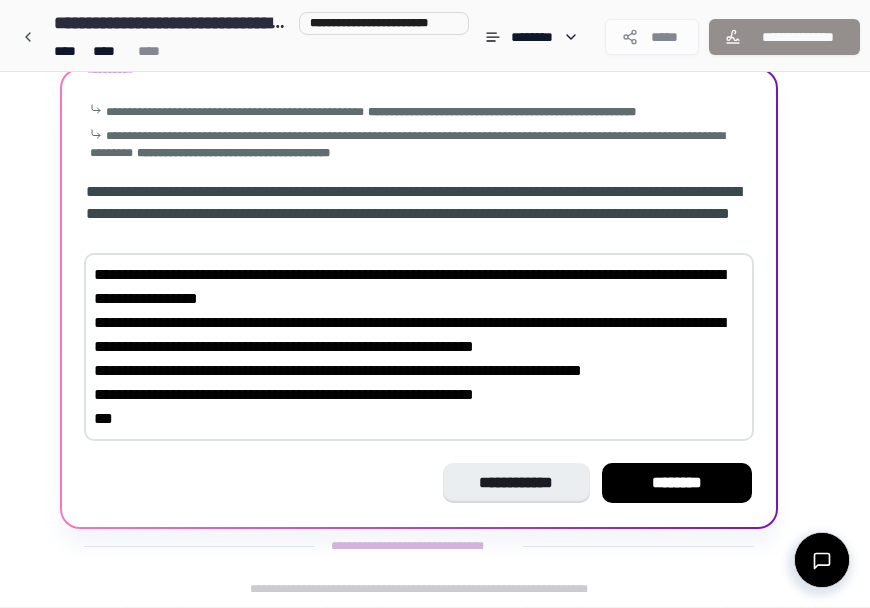 click on "**********" at bounding box center (419, 347) 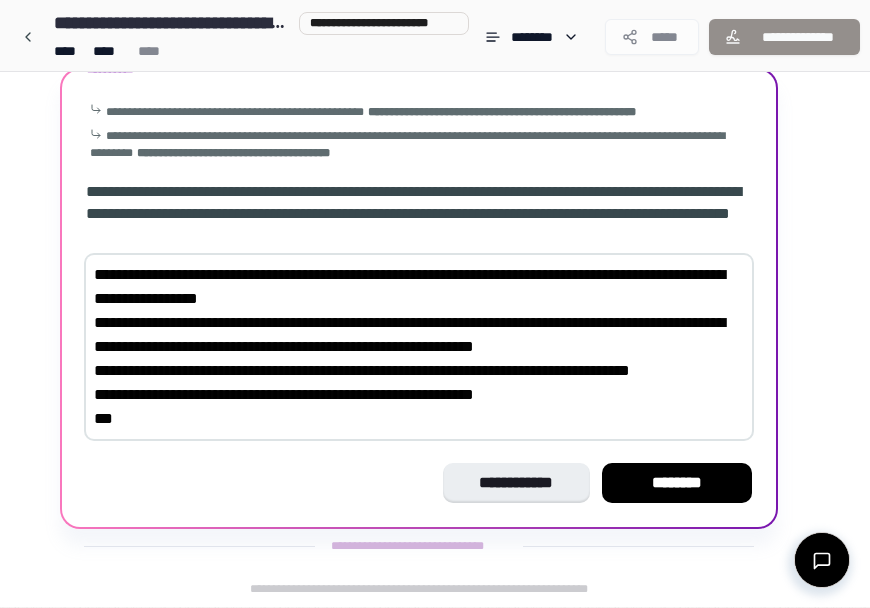scroll, scrollTop: 683, scrollLeft: 0, axis: vertical 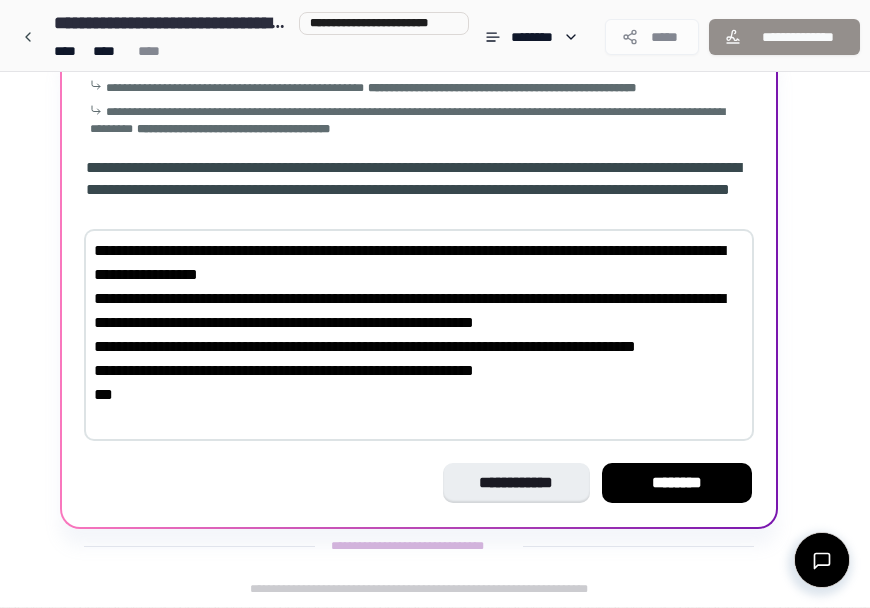click on "**********" at bounding box center [419, 335] 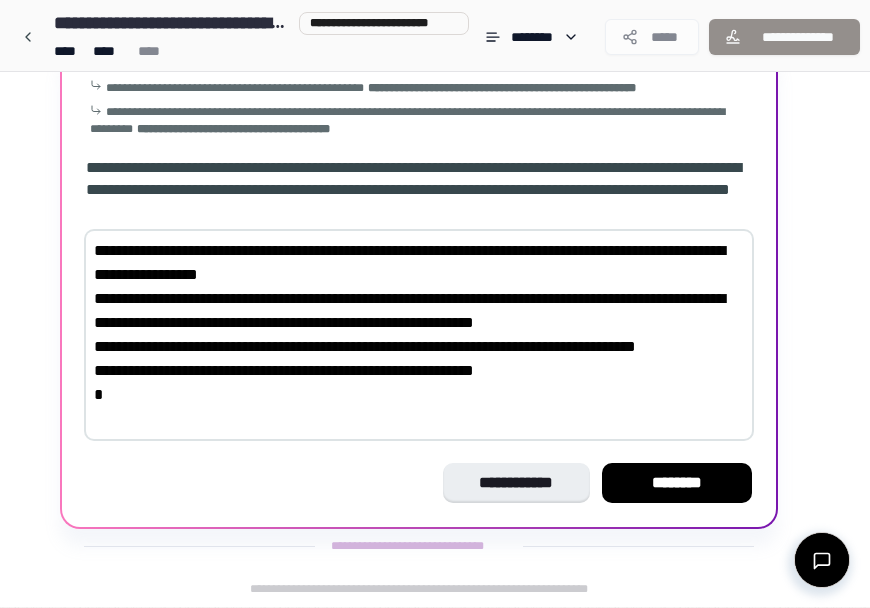 type on "**********" 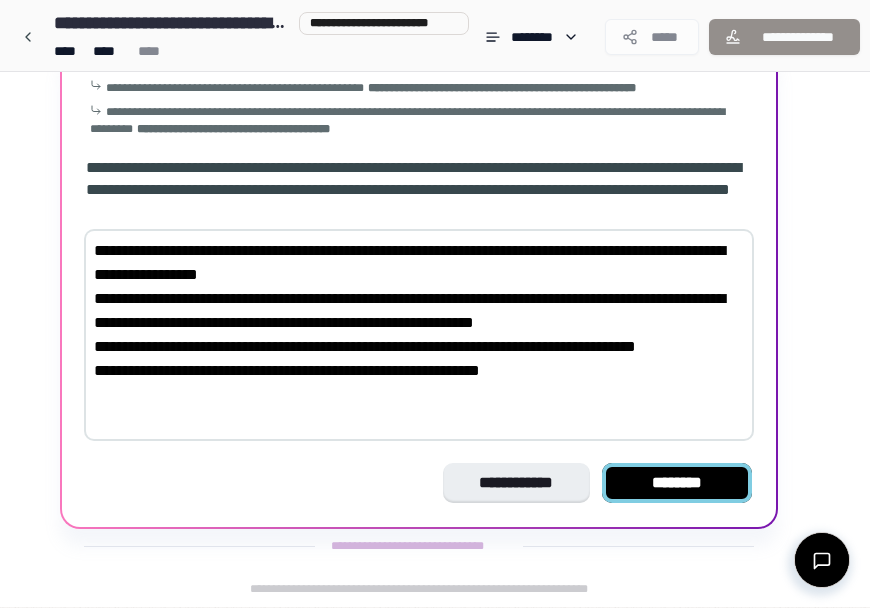 click on "********" at bounding box center (677, 483) 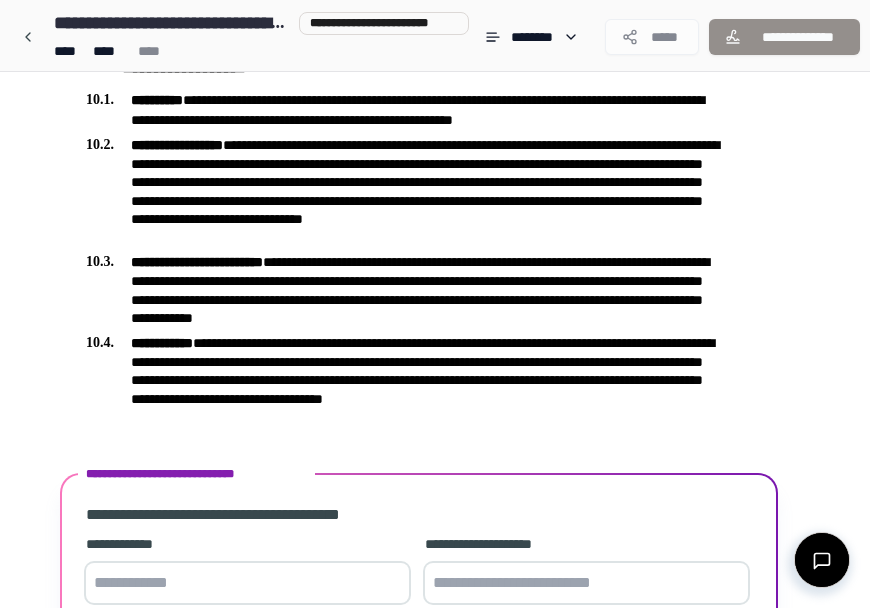 scroll, scrollTop: 2535, scrollLeft: 0, axis: vertical 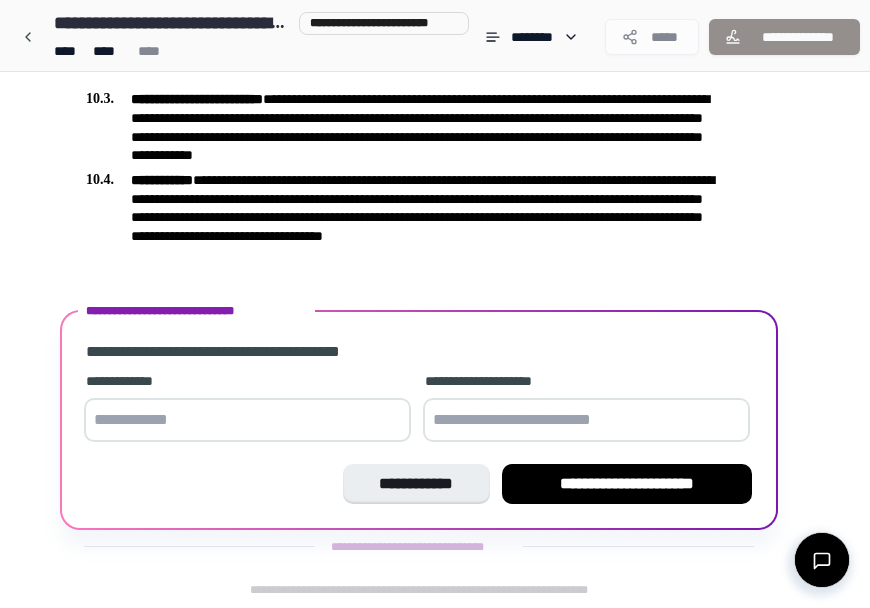 click at bounding box center [247, 420] 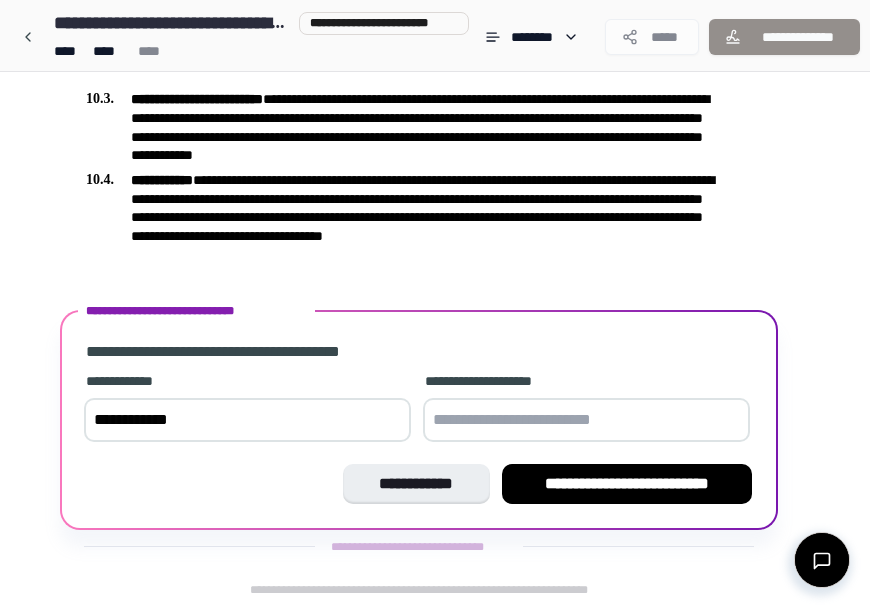 type on "**********" 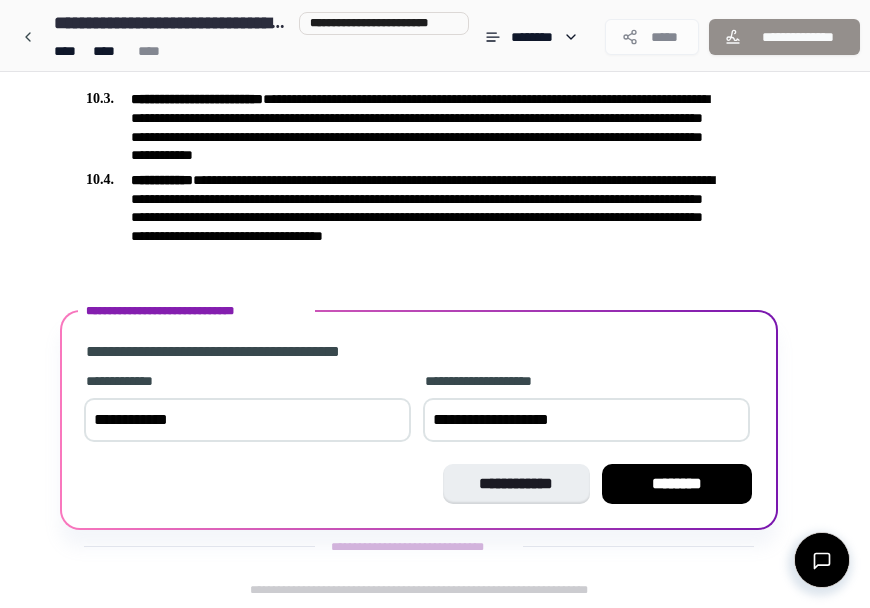 type on "**********" 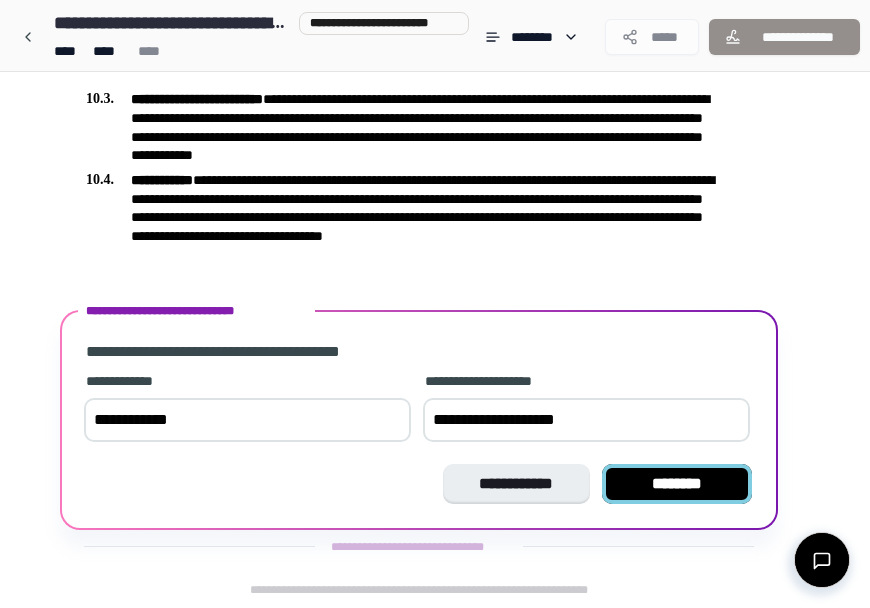 click on "********" at bounding box center (677, 484) 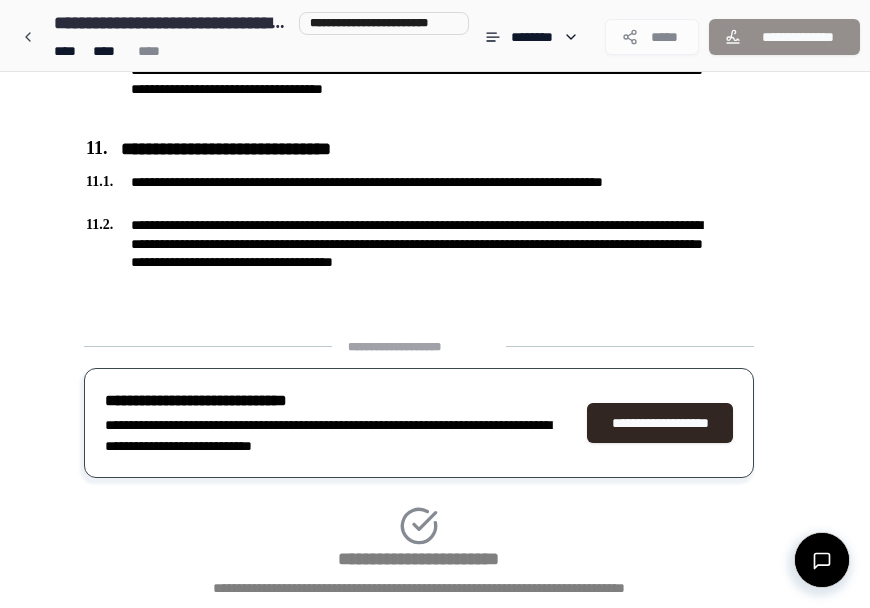 scroll, scrollTop: 2816, scrollLeft: 0, axis: vertical 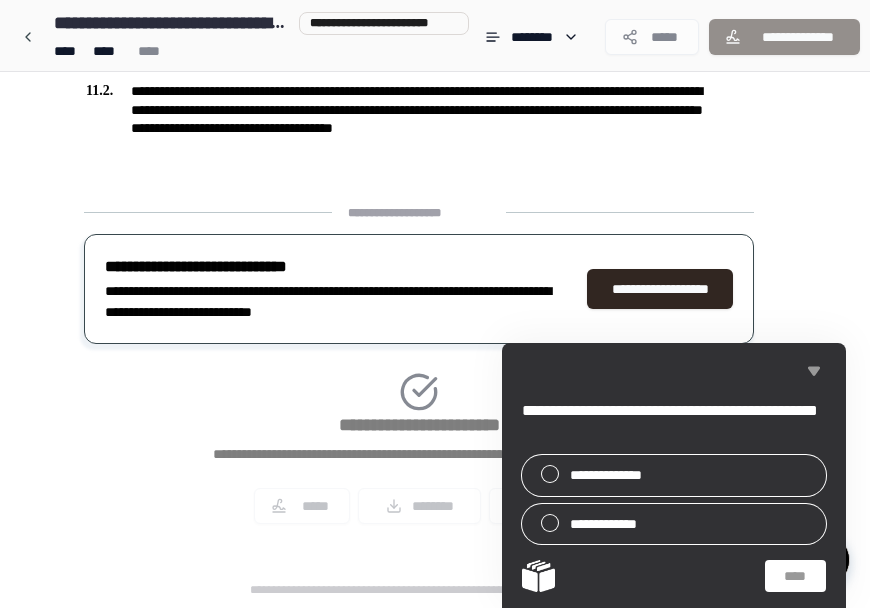 click 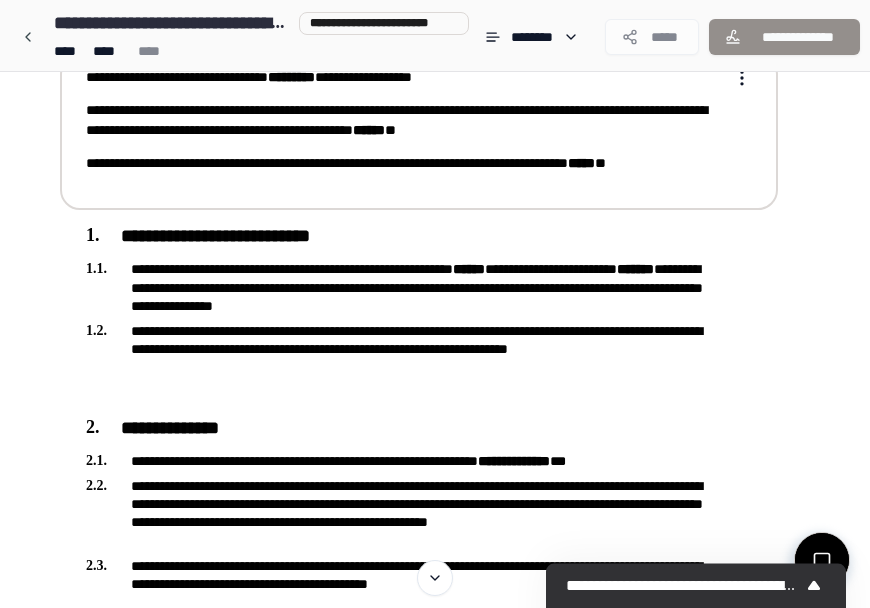 scroll, scrollTop: 0, scrollLeft: 0, axis: both 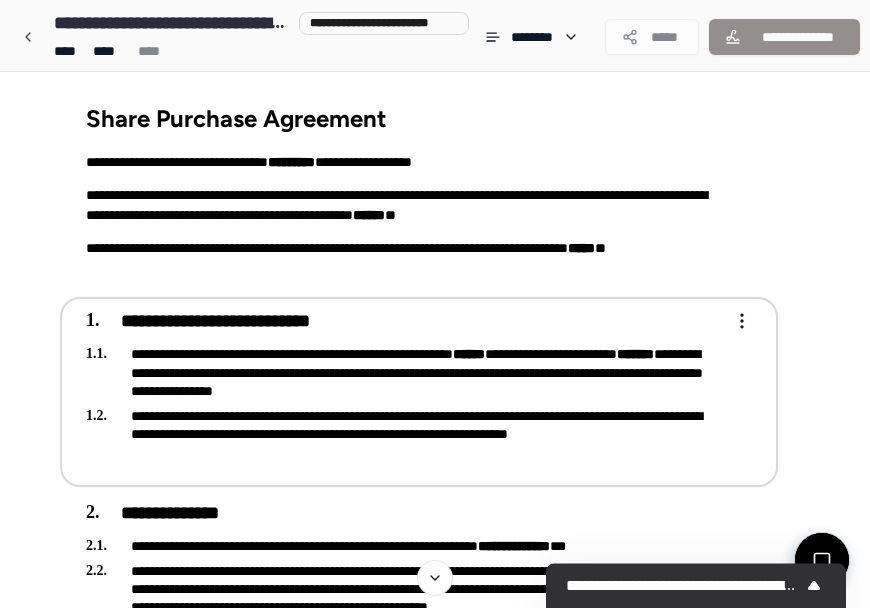 type 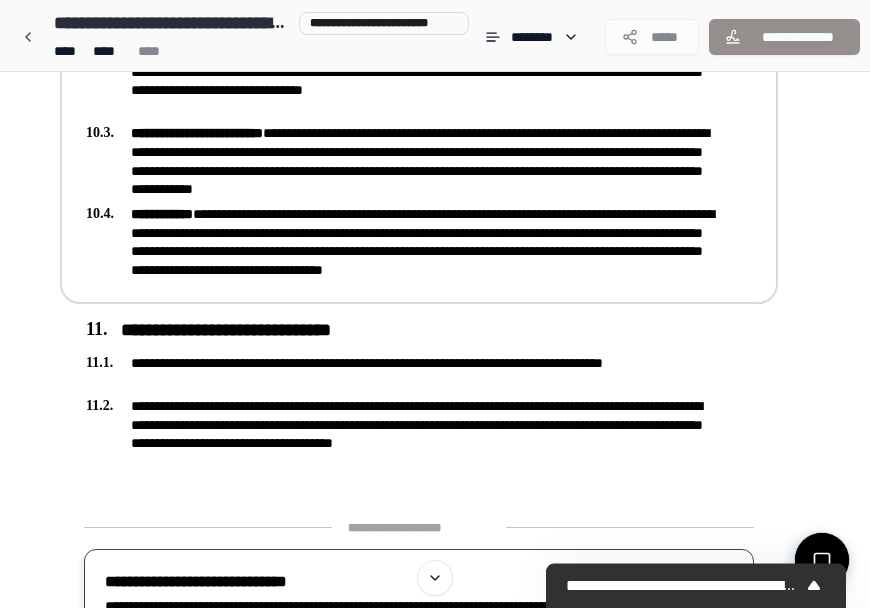 scroll, scrollTop: 2510, scrollLeft: 0, axis: vertical 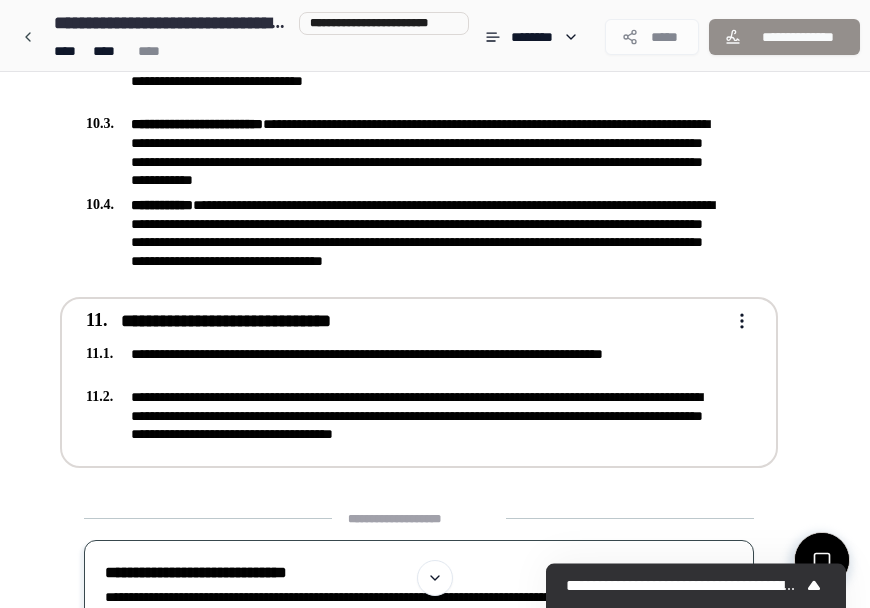click on "**********" at bounding box center (435, -798) 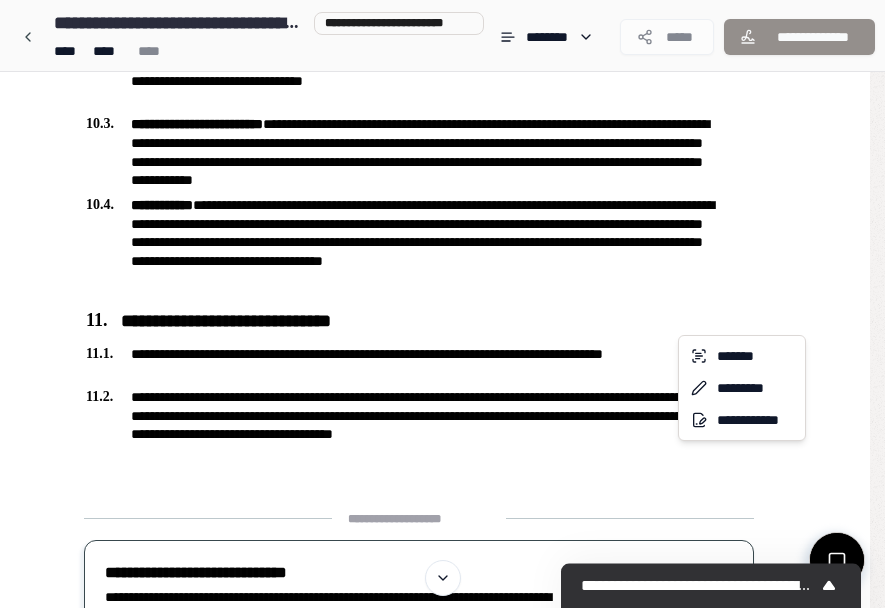 click on "**********" at bounding box center [442, -798] 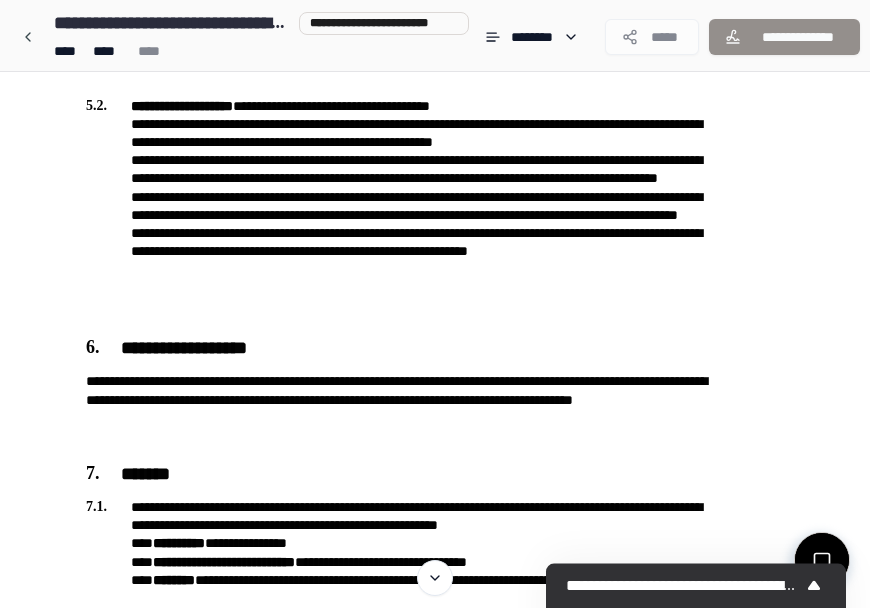 scroll, scrollTop: 1378, scrollLeft: 0, axis: vertical 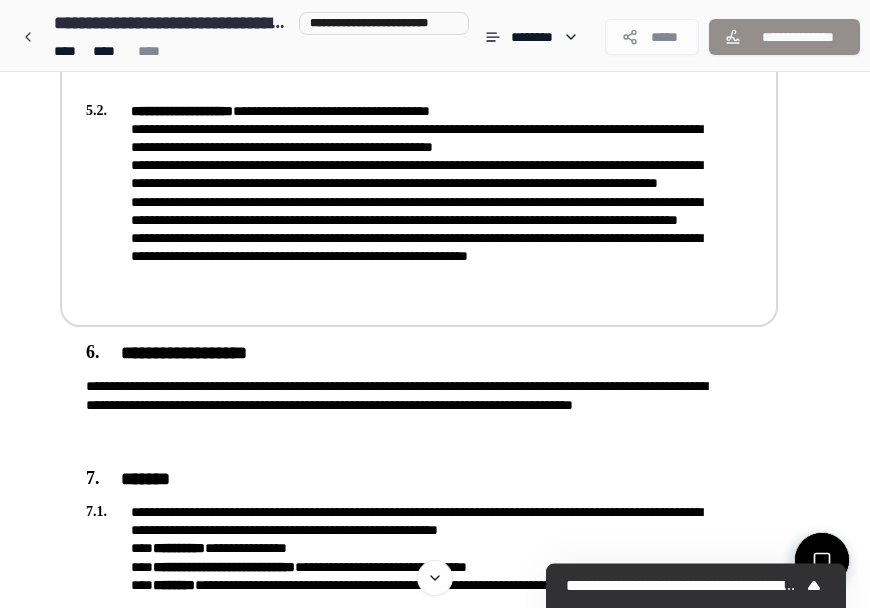 click on "**********" at bounding box center [405, 202] 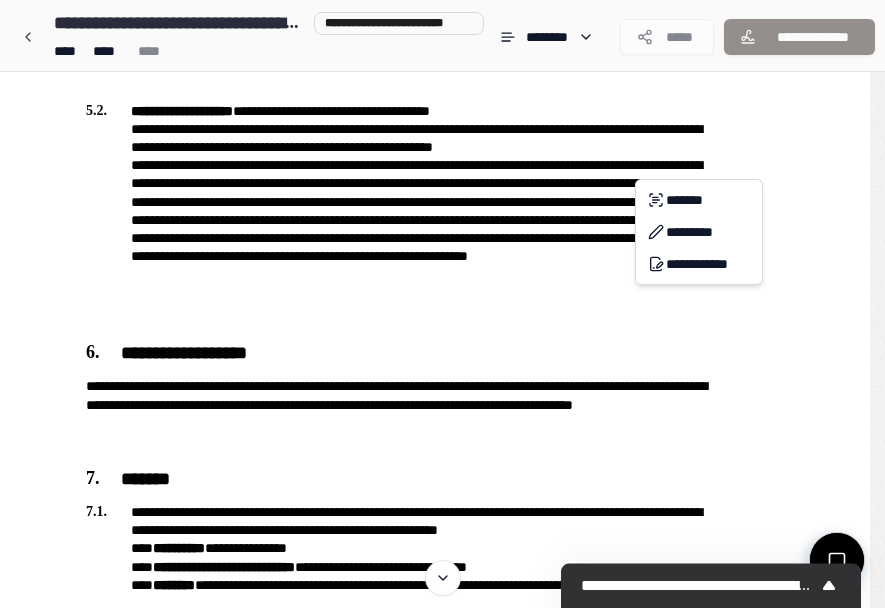 click on "**********" at bounding box center [442, 334] 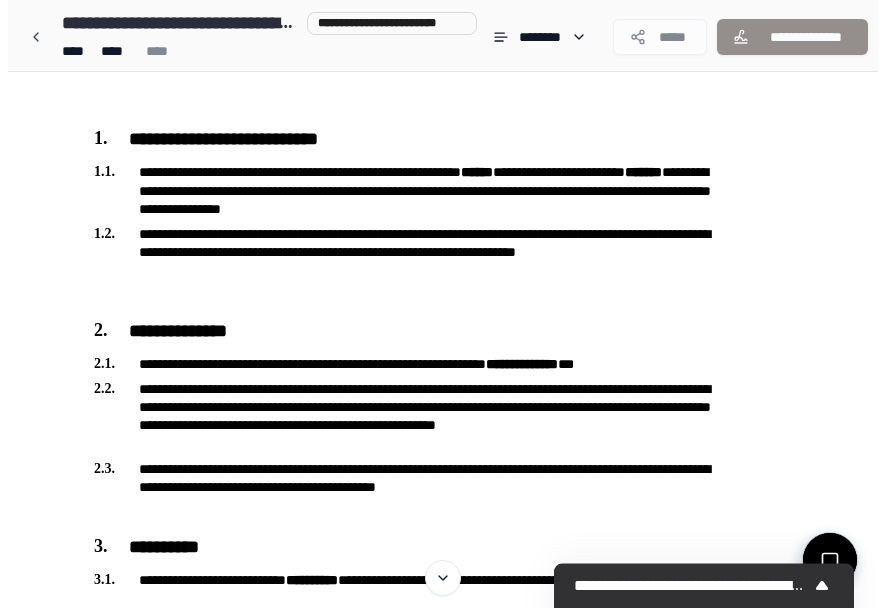 scroll, scrollTop: 183, scrollLeft: 0, axis: vertical 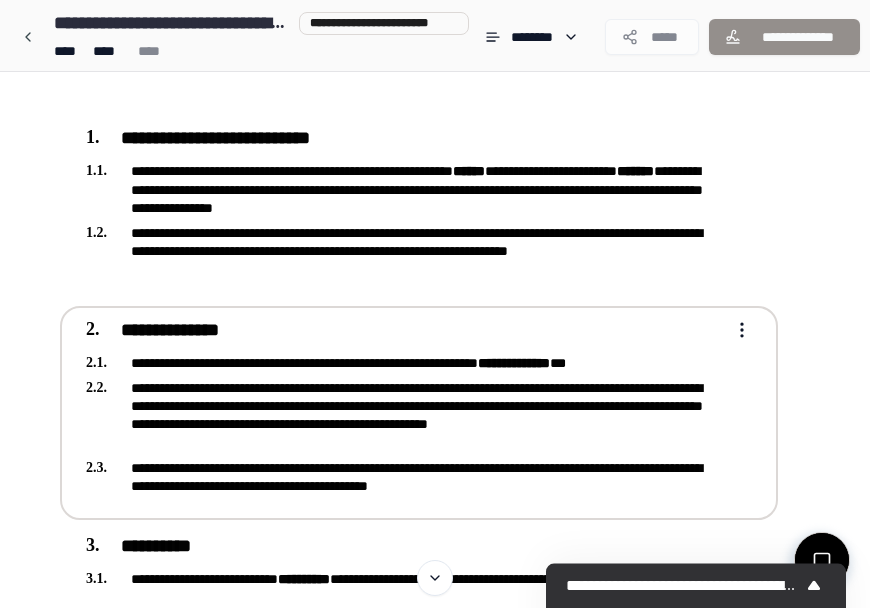click on "**********" at bounding box center (435, 1529) 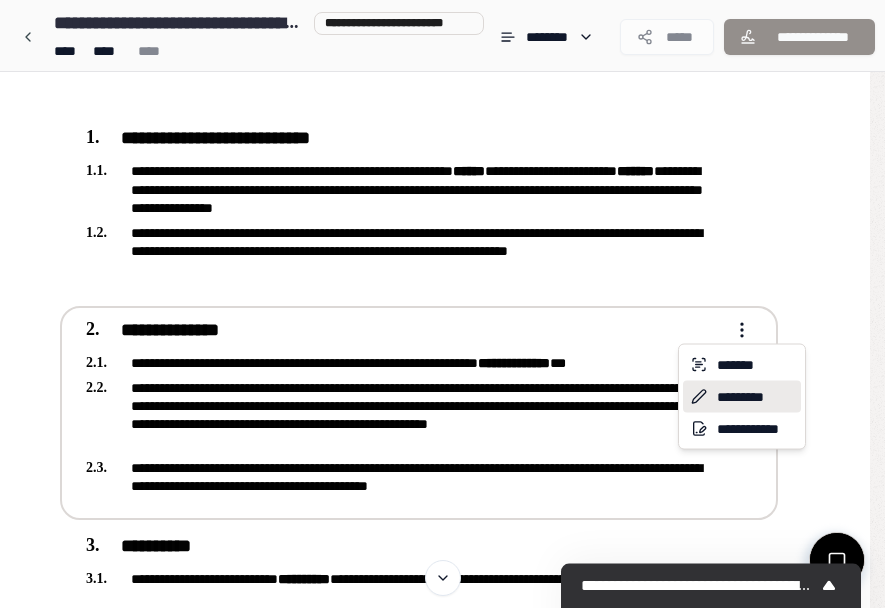 click on "*********" at bounding box center [742, 397] 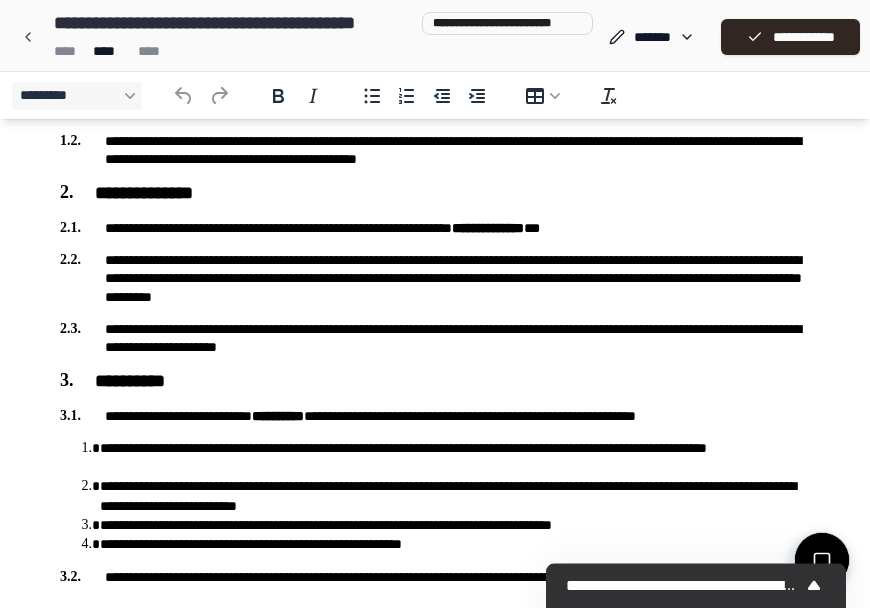 scroll, scrollTop: 292, scrollLeft: 0, axis: vertical 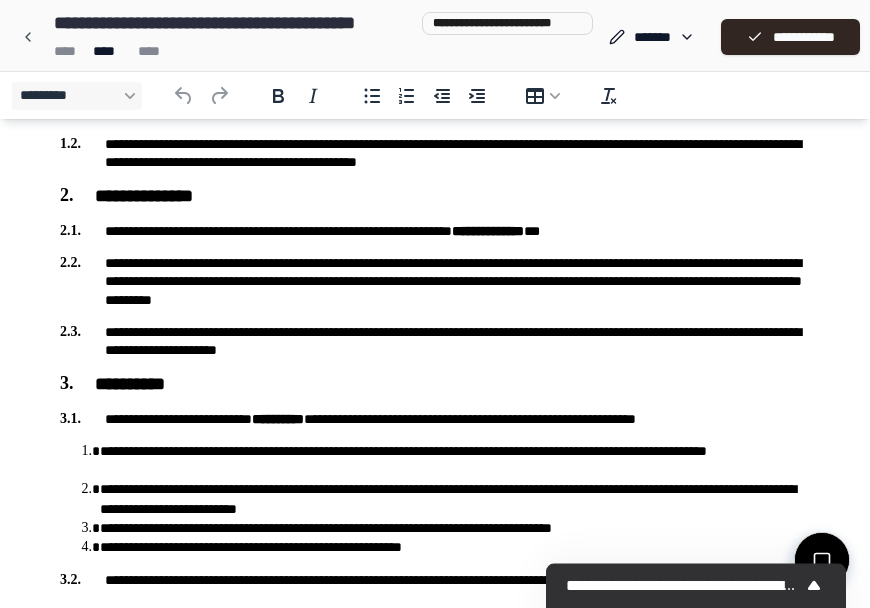 click on "**********" at bounding box center [435, 231] 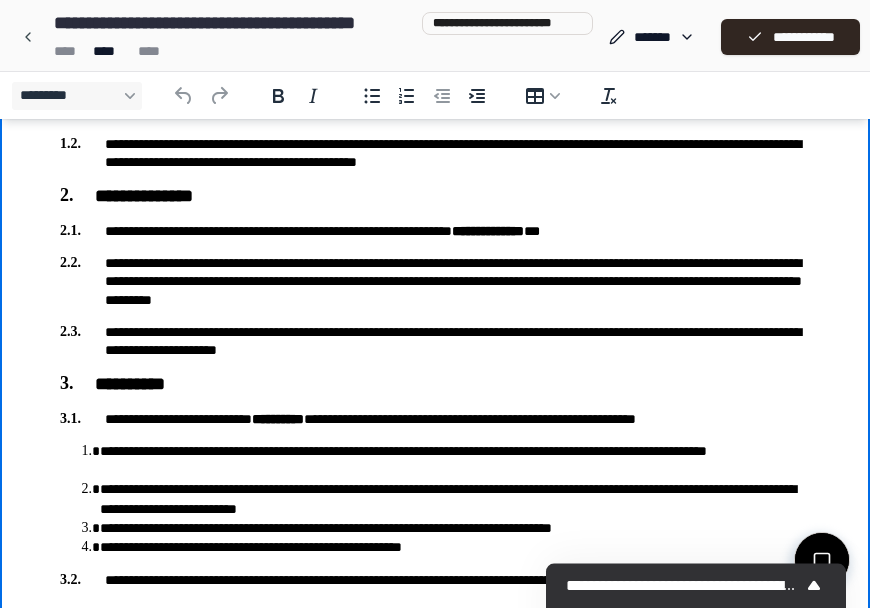 type 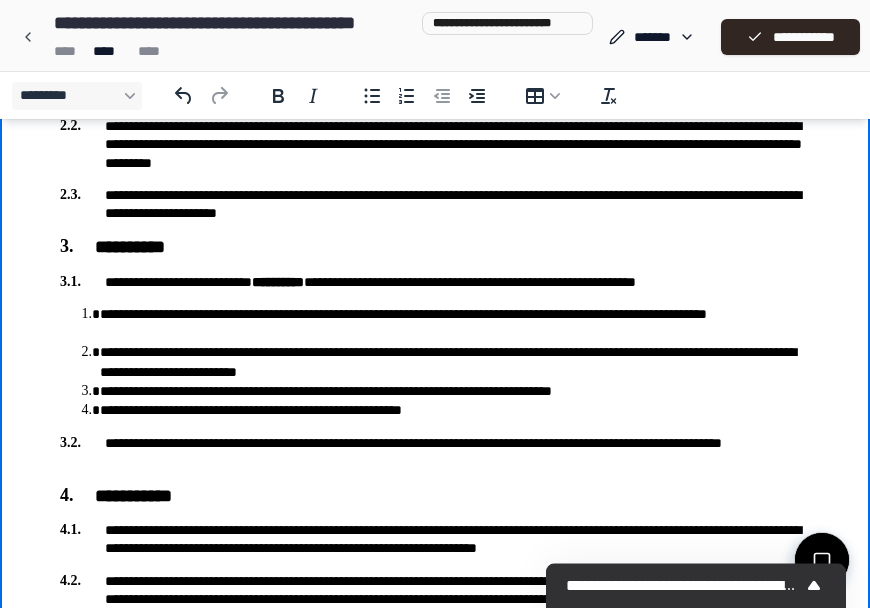 scroll, scrollTop: 440, scrollLeft: 0, axis: vertical 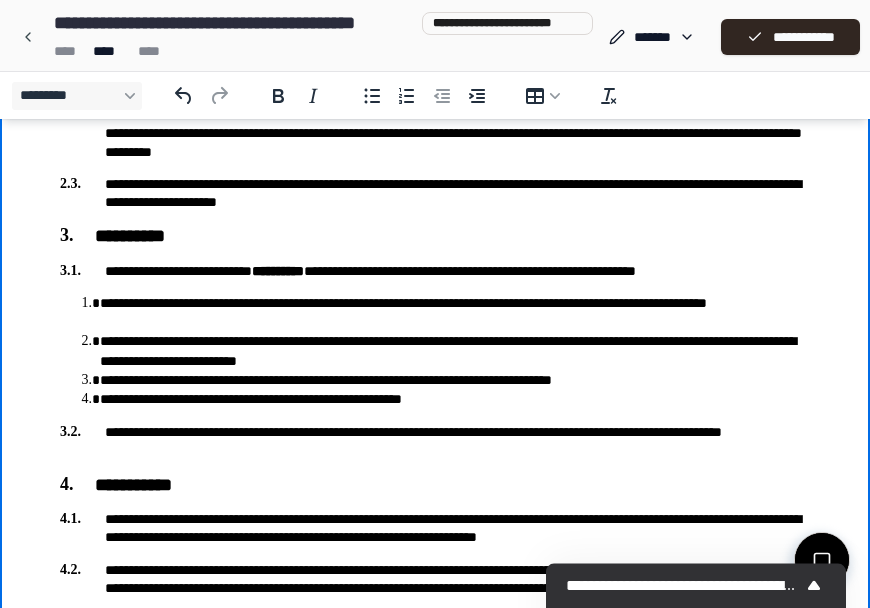 click on "**********" at bounding box center (435, 193) 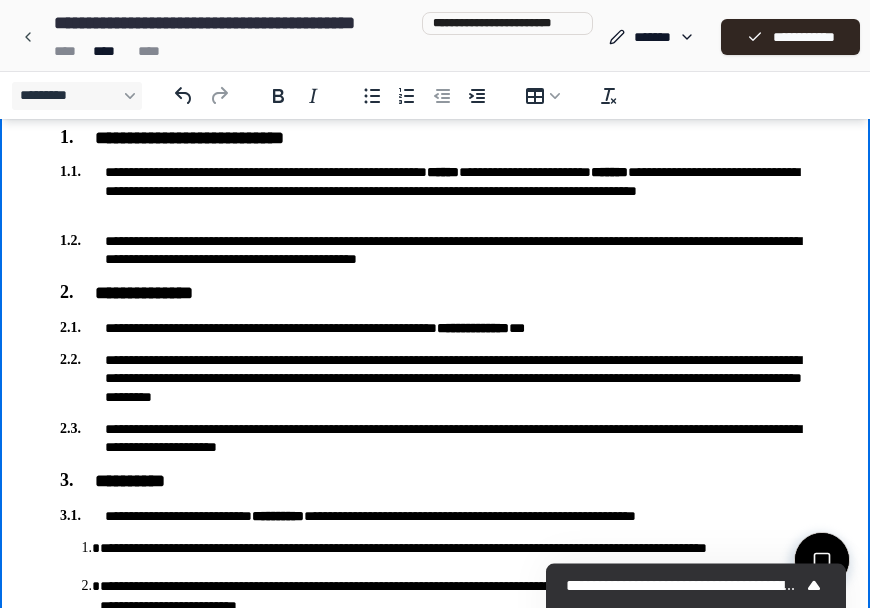 scroll, scrollTop: 0, scrollLeft: 0, axis: both 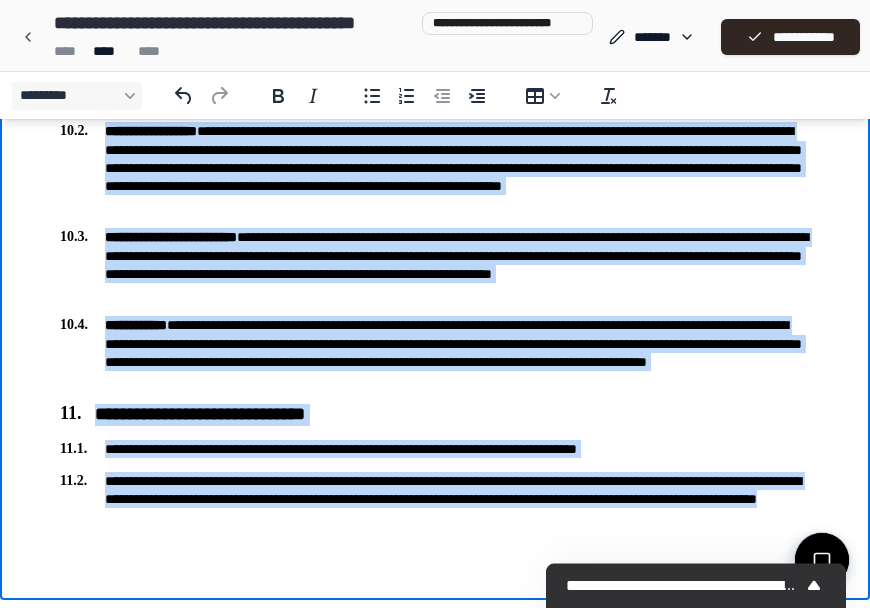 drag, startPoint x: 58, startPoint y: -1876, endPoint x: 539, endPoint y: 548, distance: 2471.2622 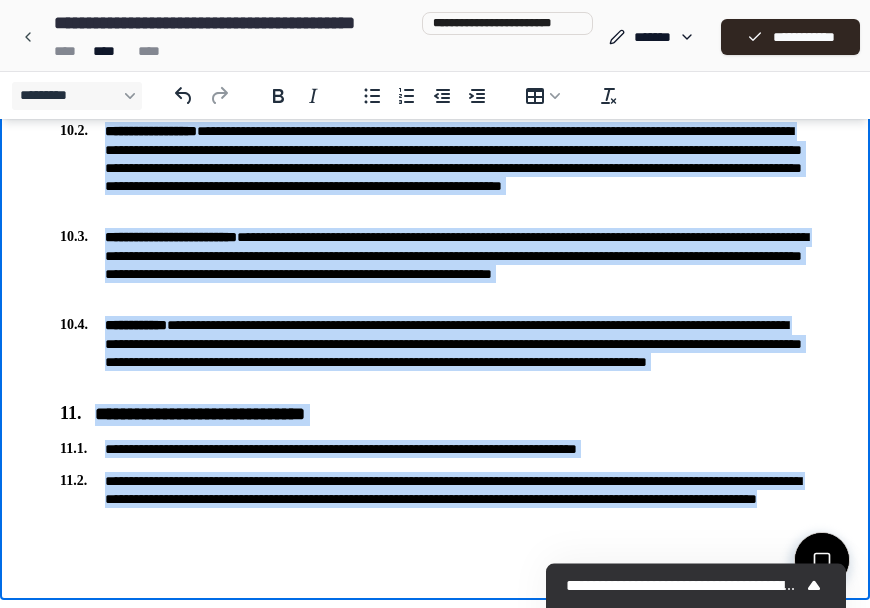 copy on "**********" 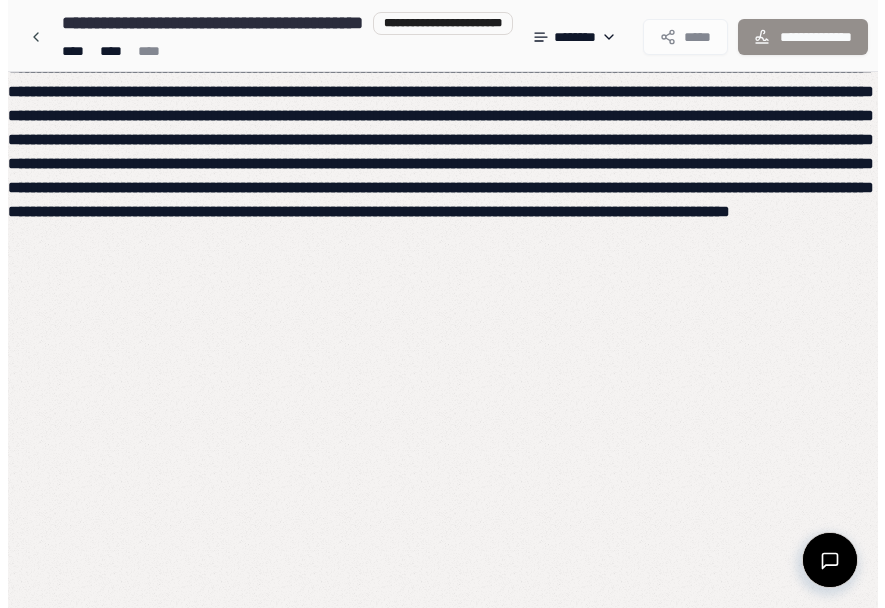 scroll, scrollTop: 0, scrollLeft: 0, axis: both 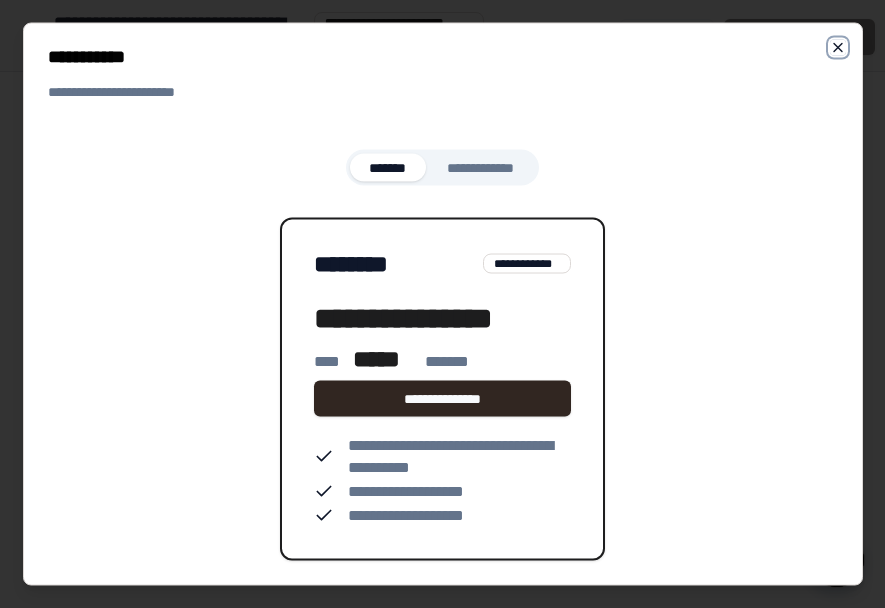 click 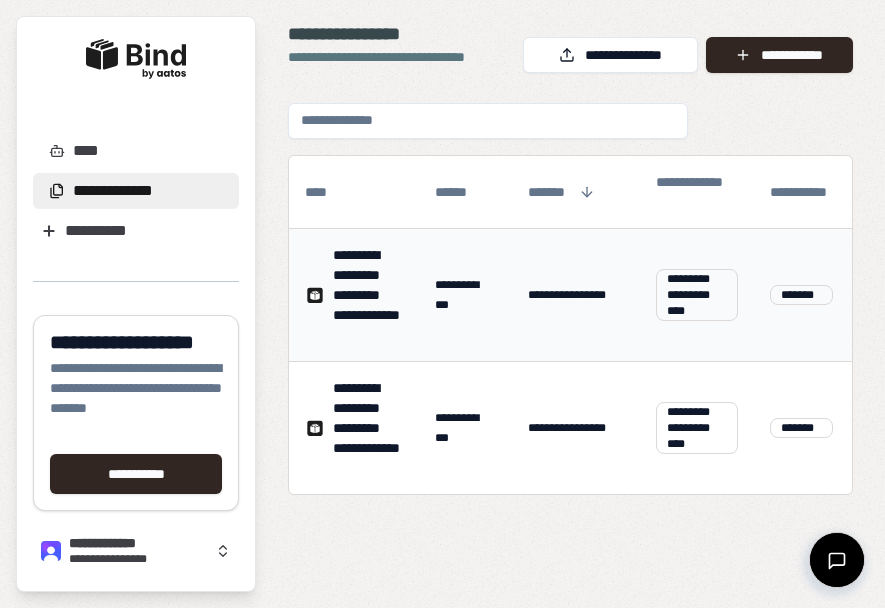 click on "**********" at bounding box center [697, 295] 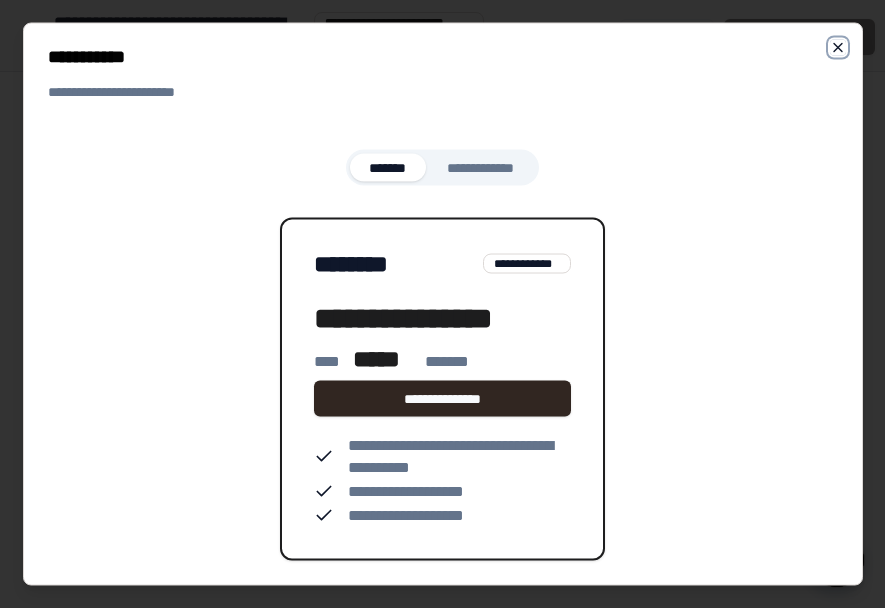 click 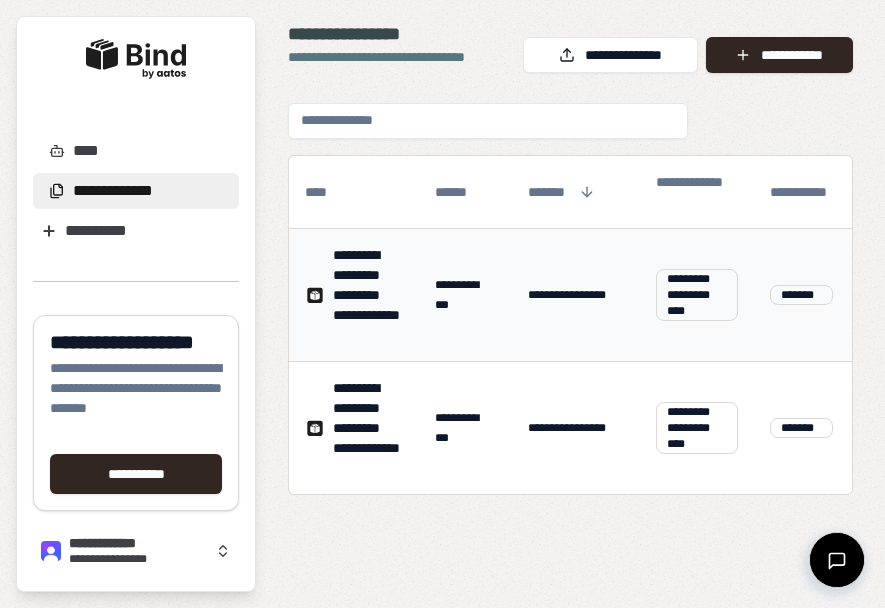 click on "**********" at bounding box center (368, 295) 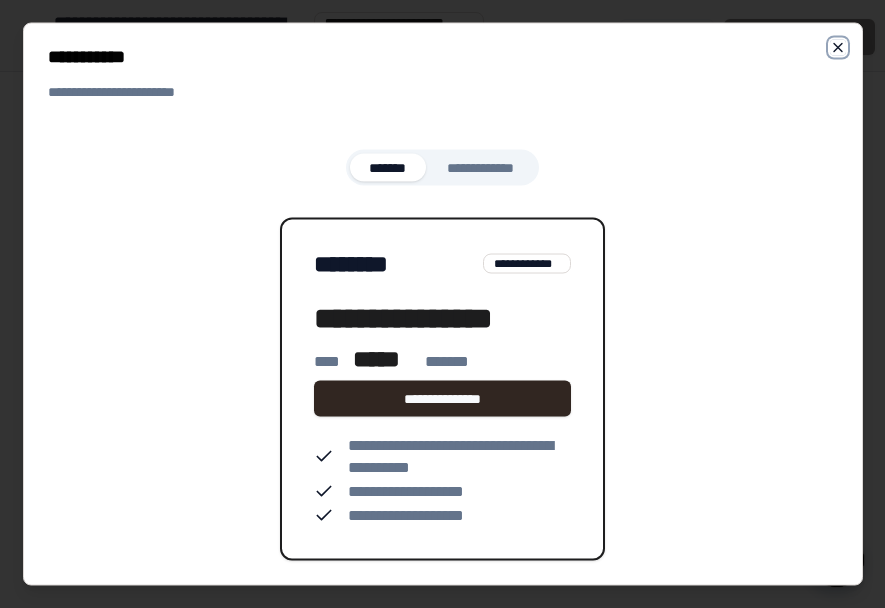 click 